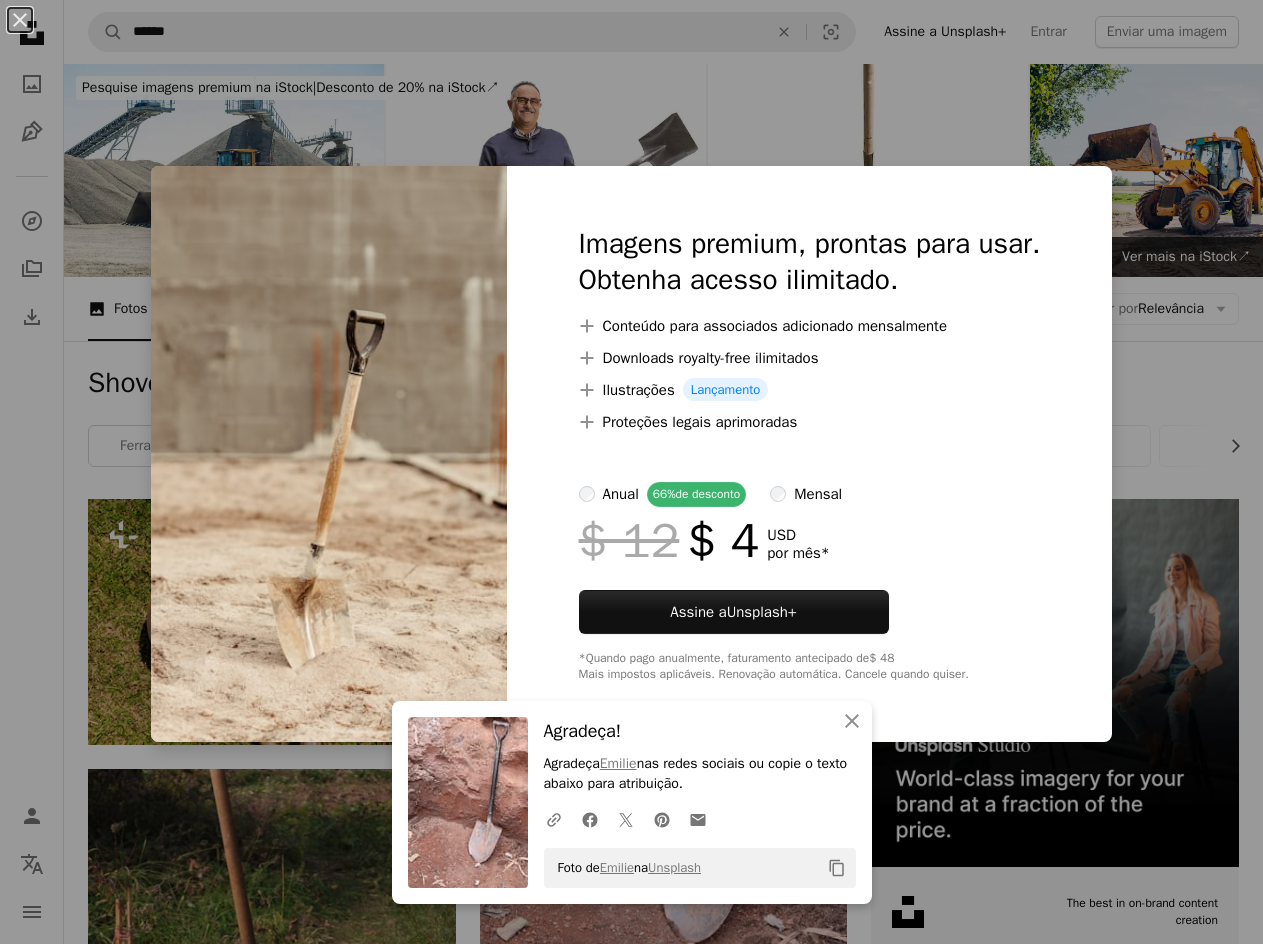 scroll, scrollTop: 1100, scrollLeft: 0, axis: vertical 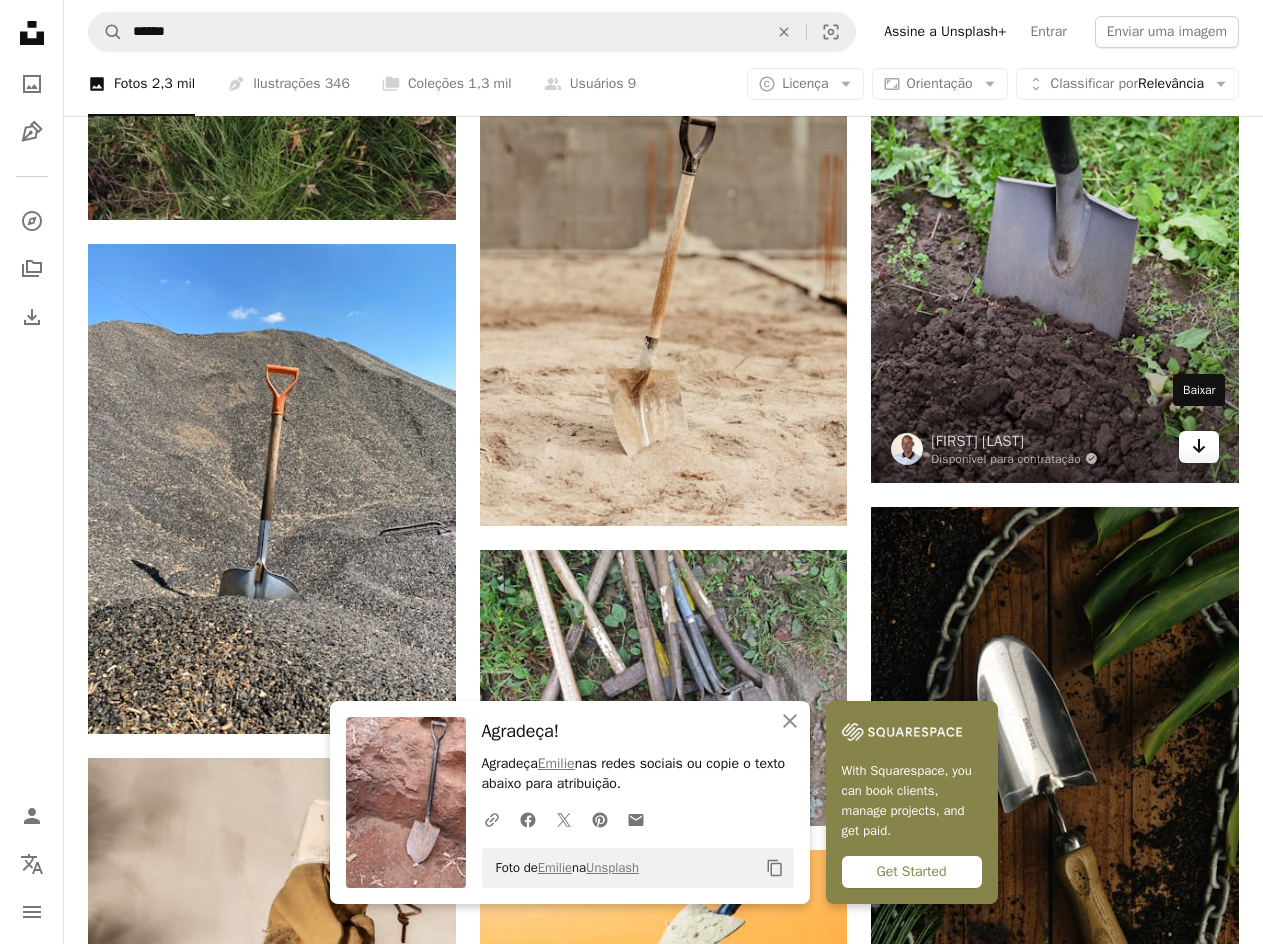 click on "Arrow pointing down" 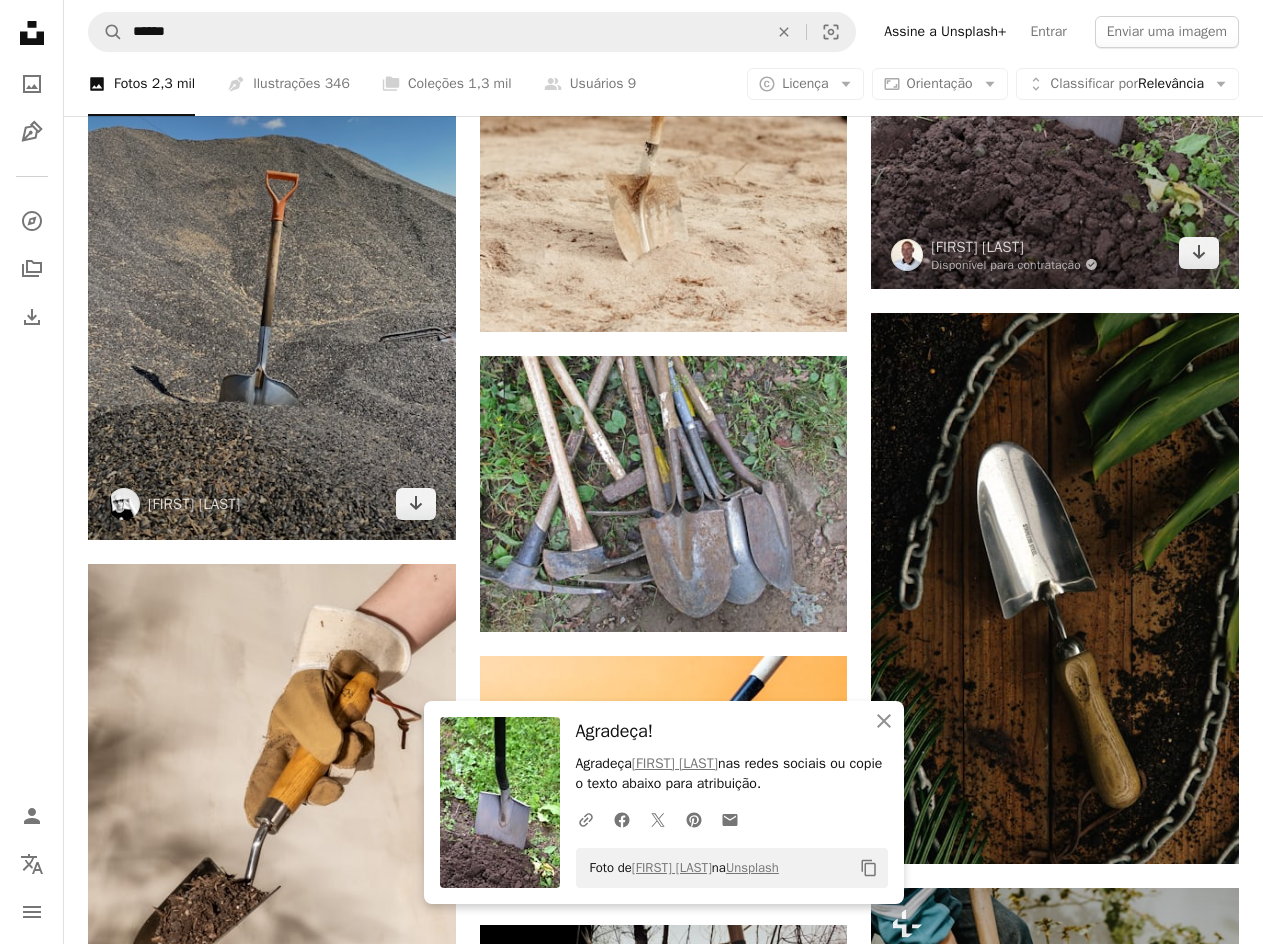 scroll, scrollTop: 1300, scrollLeft: 0, axis: vertical 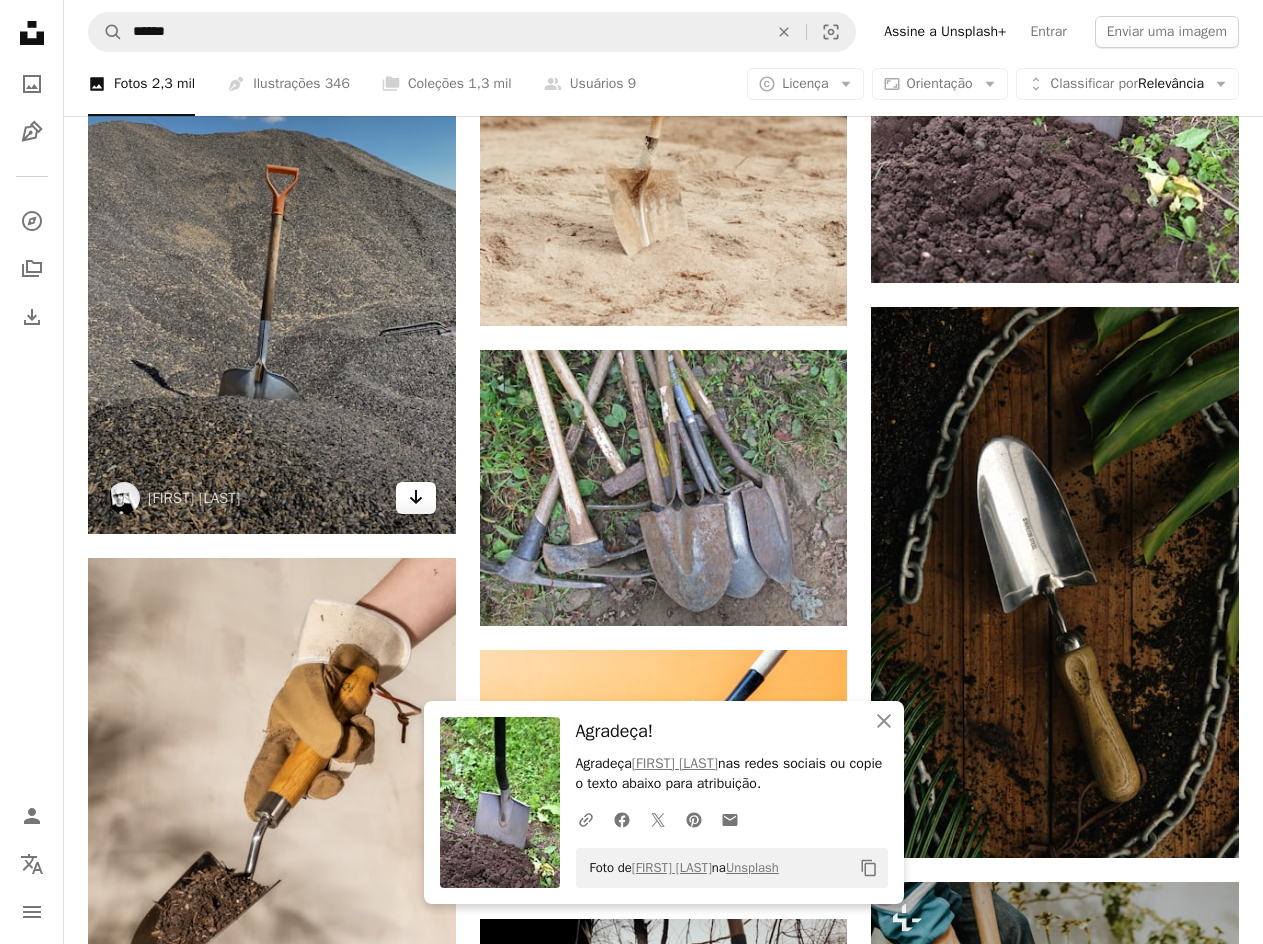 click on "Arrow pointing down" at bounding box center [416, 498] 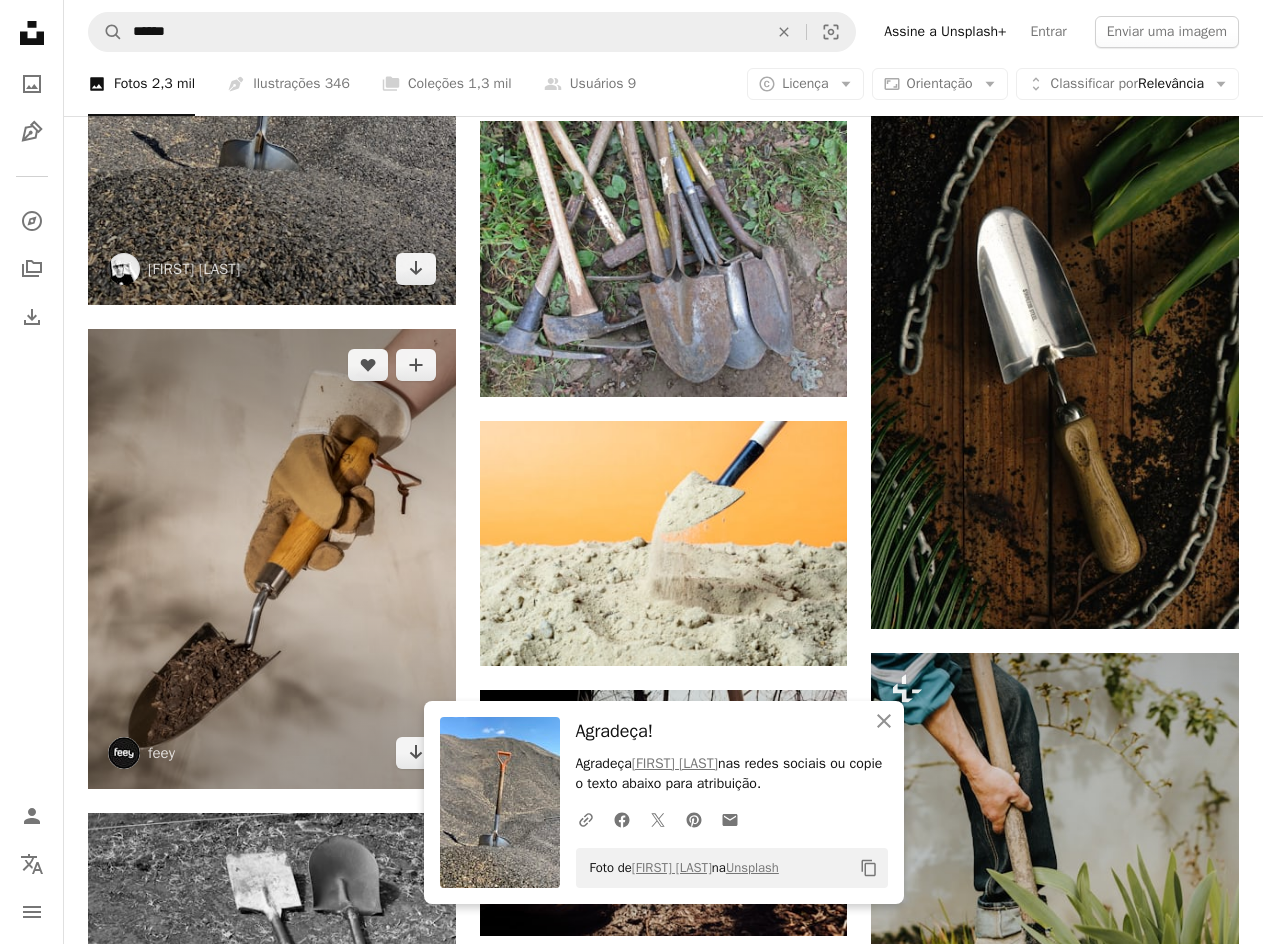 scroll, scrollTop: 1500, scrollLeft: 0, axis: vertical 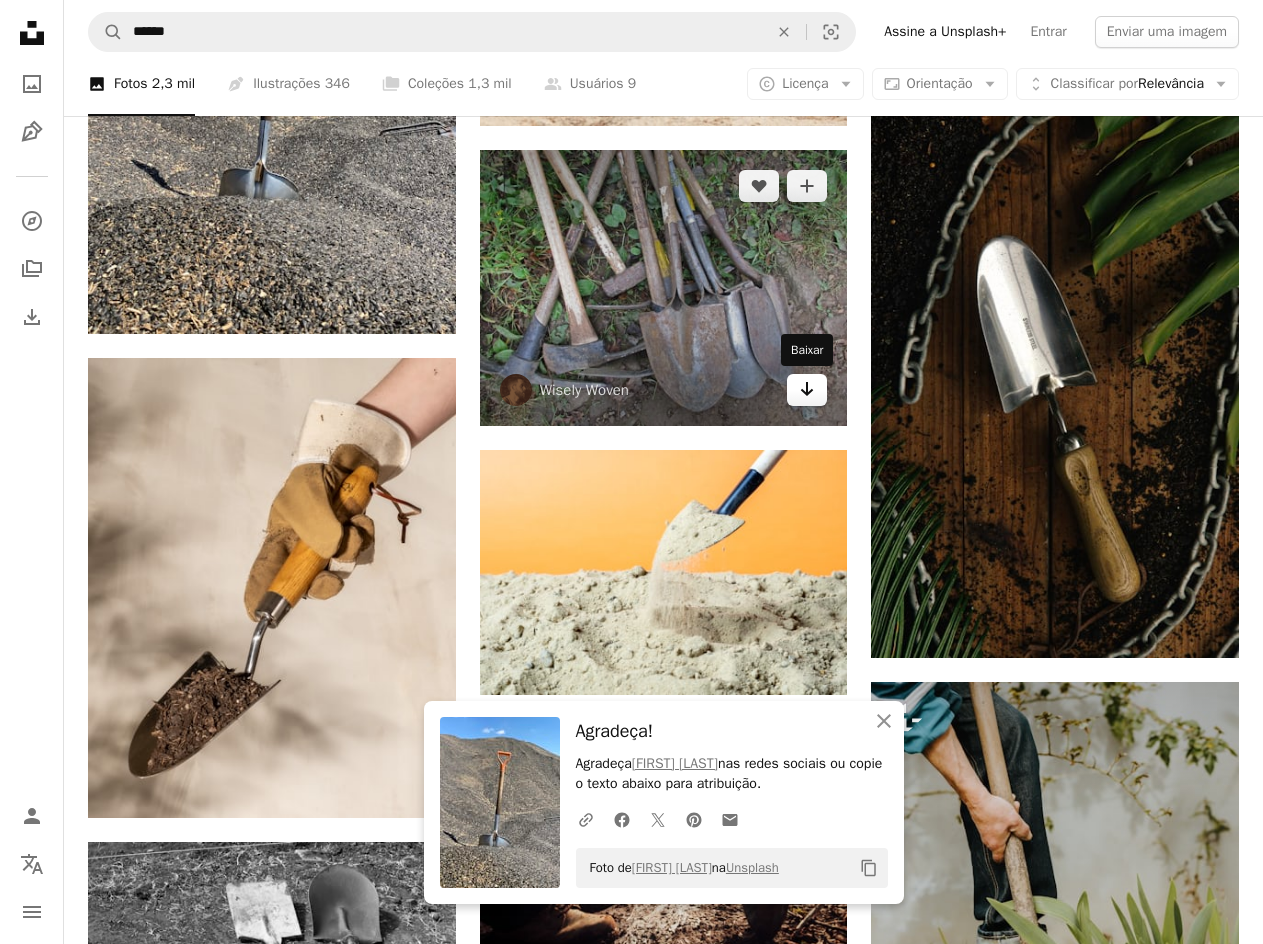 click on "Arrow pointing down" at bounding box center [807, 390] 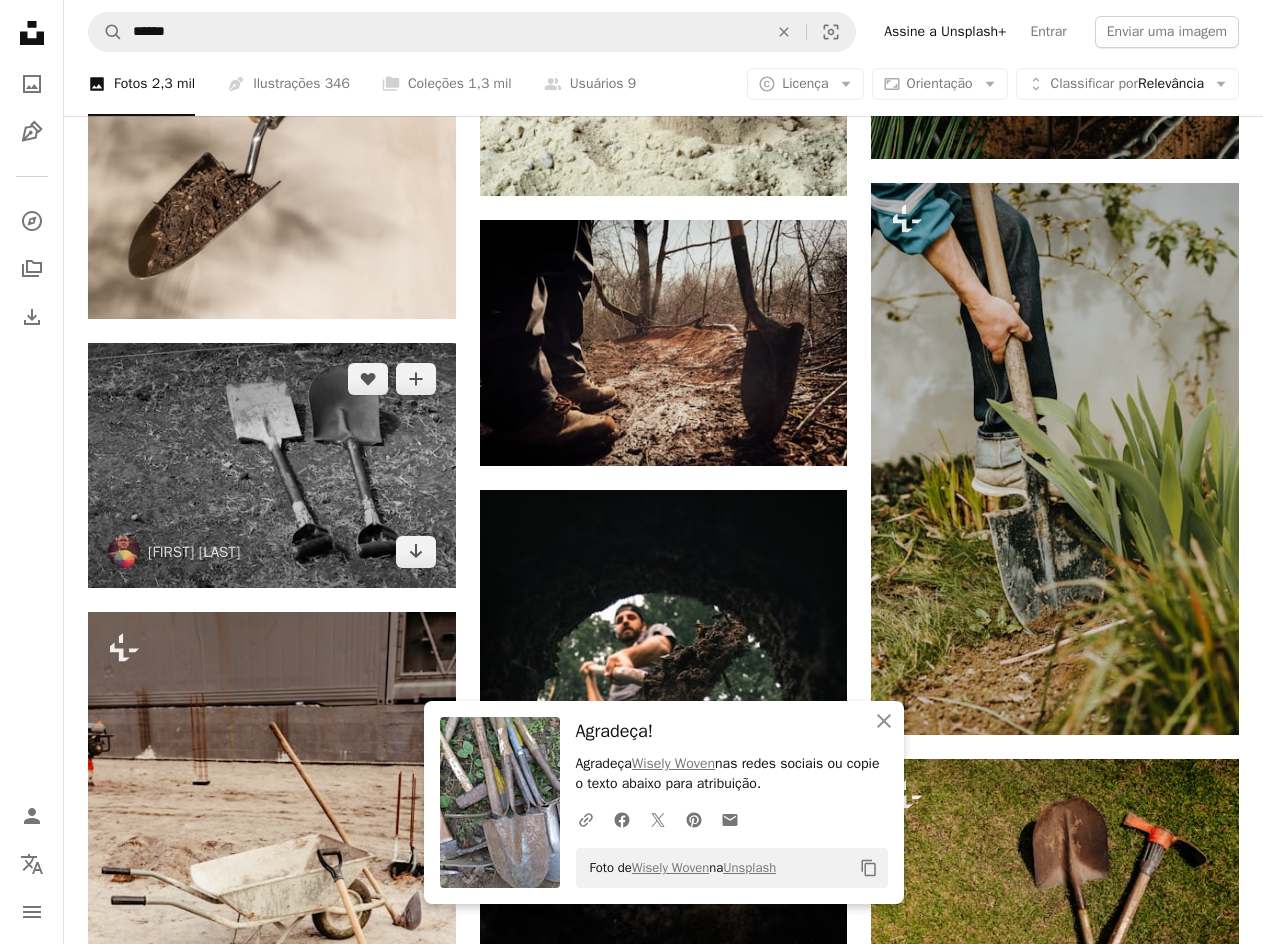 scroll, scrollTop: 2000, scrollLeft: 0, axis: vertical 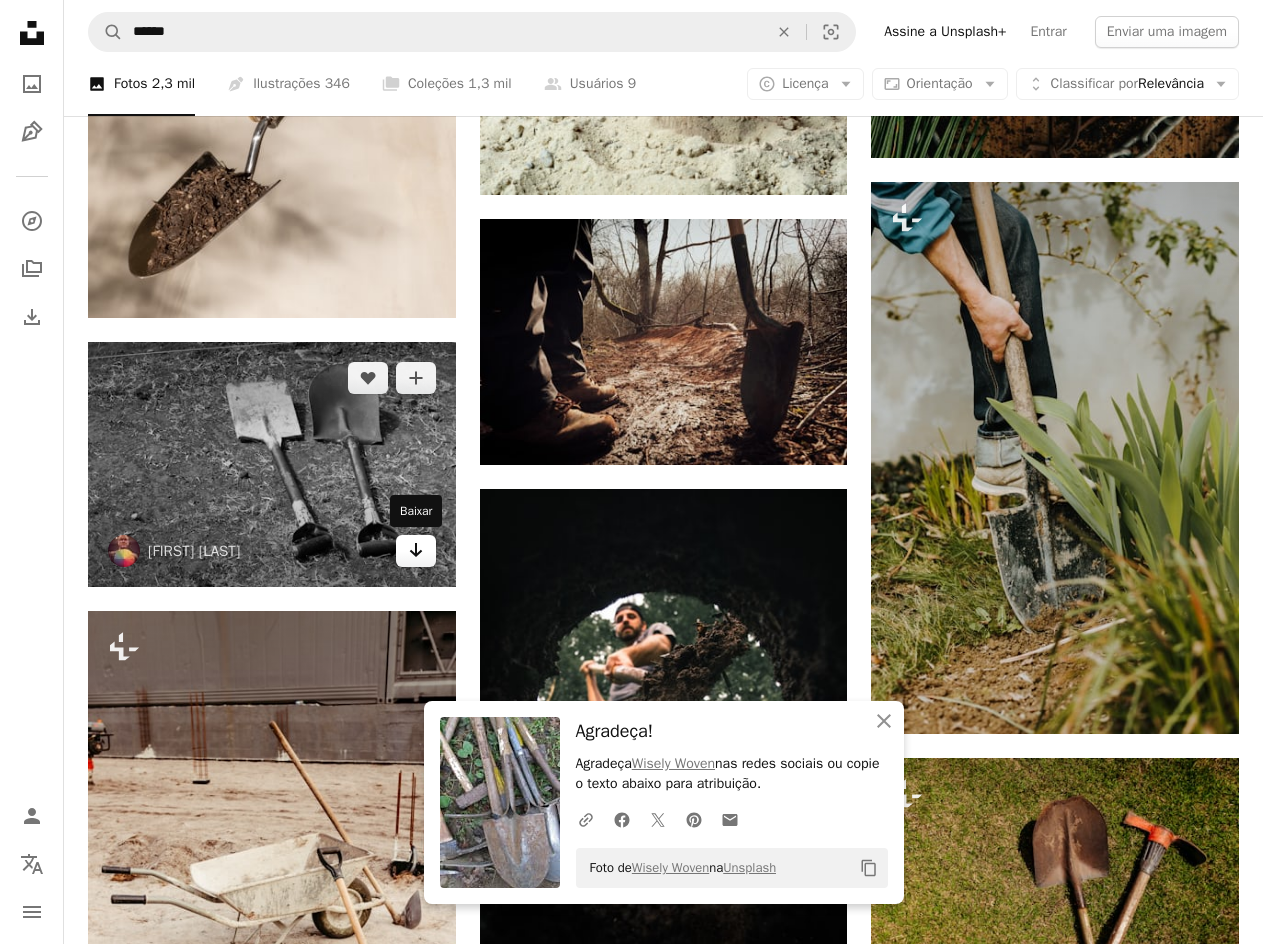click on "Arrow pointing down" 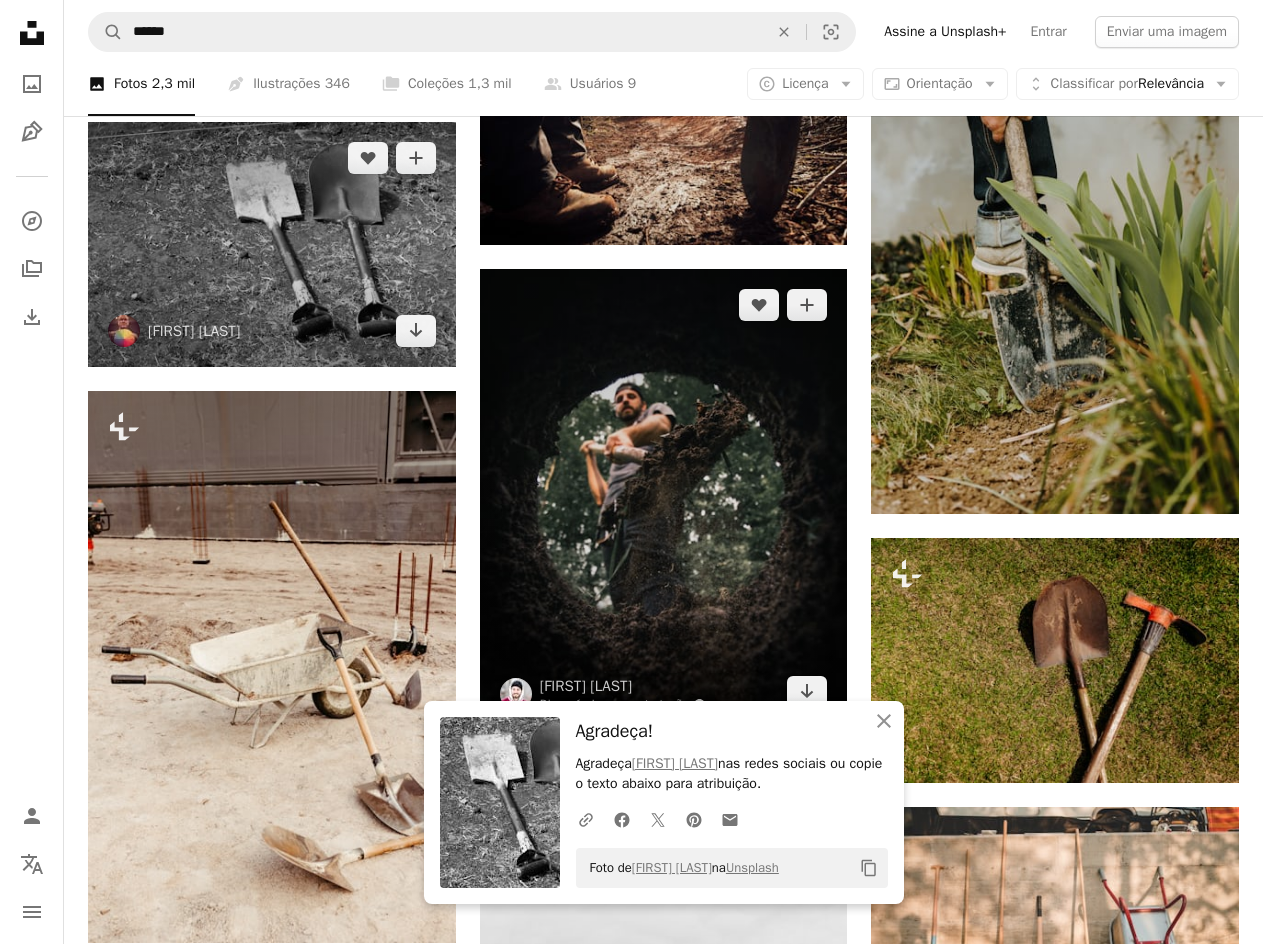 scroll, scrollTop: 2300, scrollLeft: 0, axis: vertical 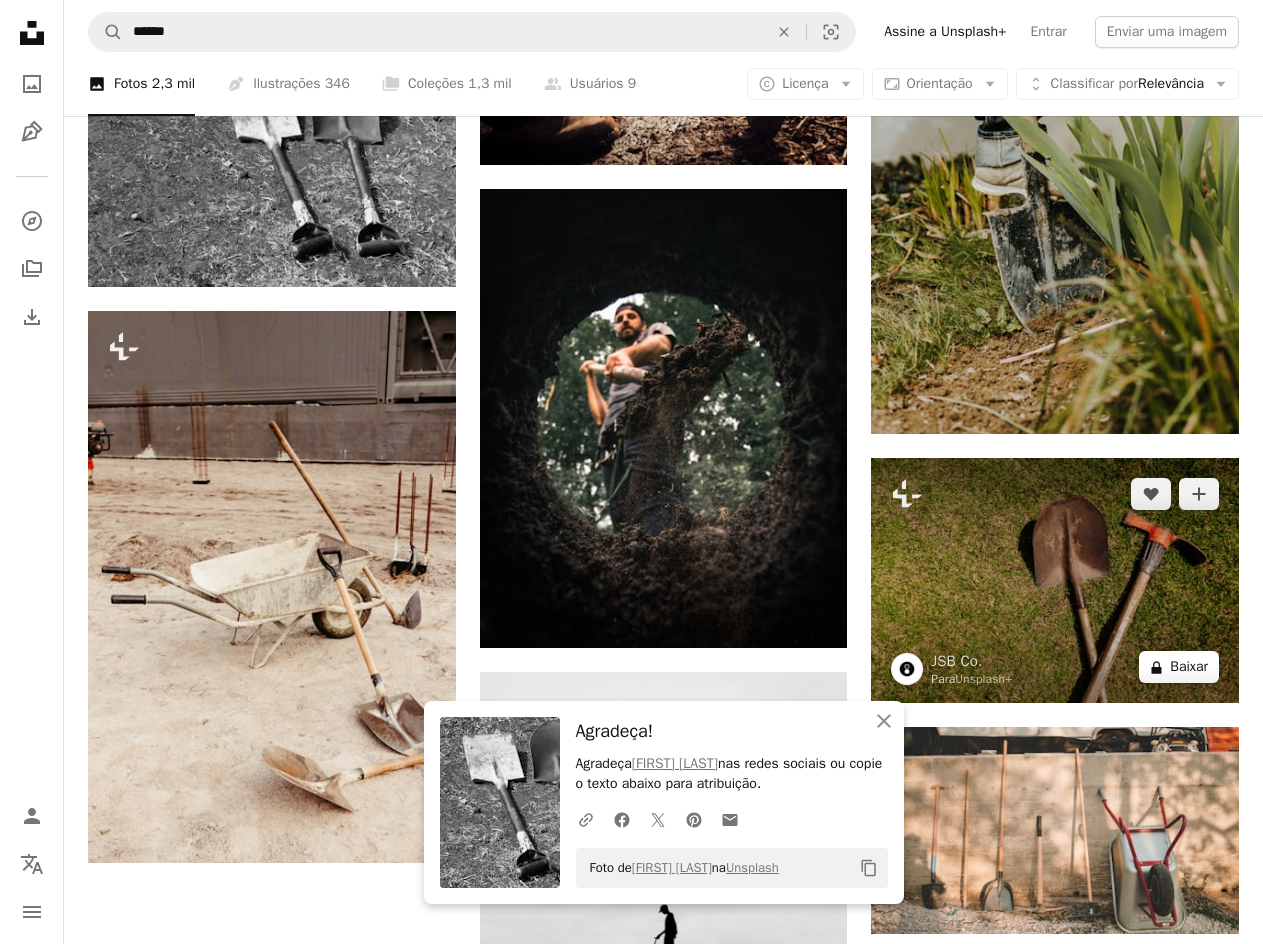 click on "A lock Baixar" at bounding box center [1179, 667] 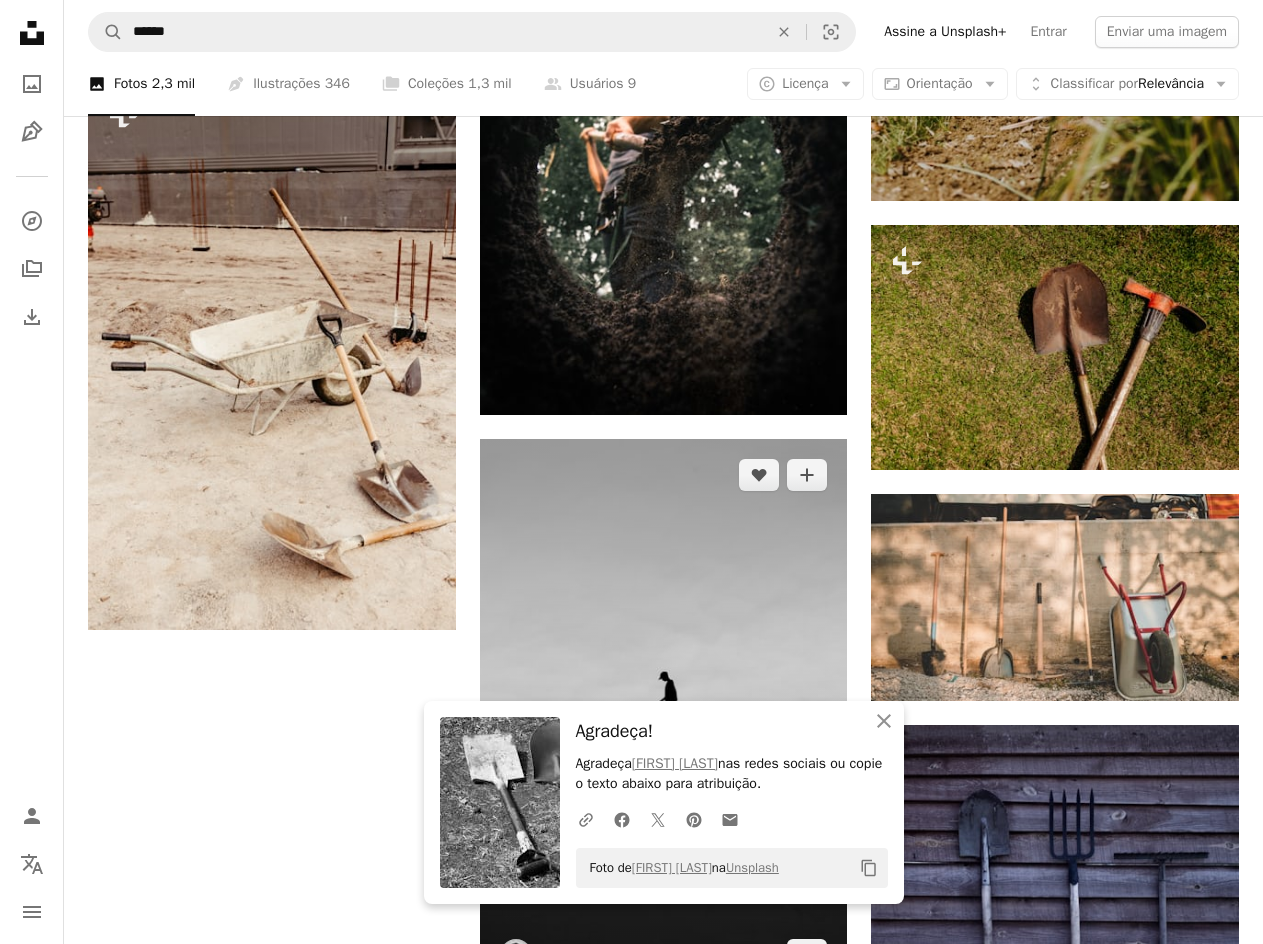 scroll, scrollTop: 2600, scrollLeft: 0, axis: vertical 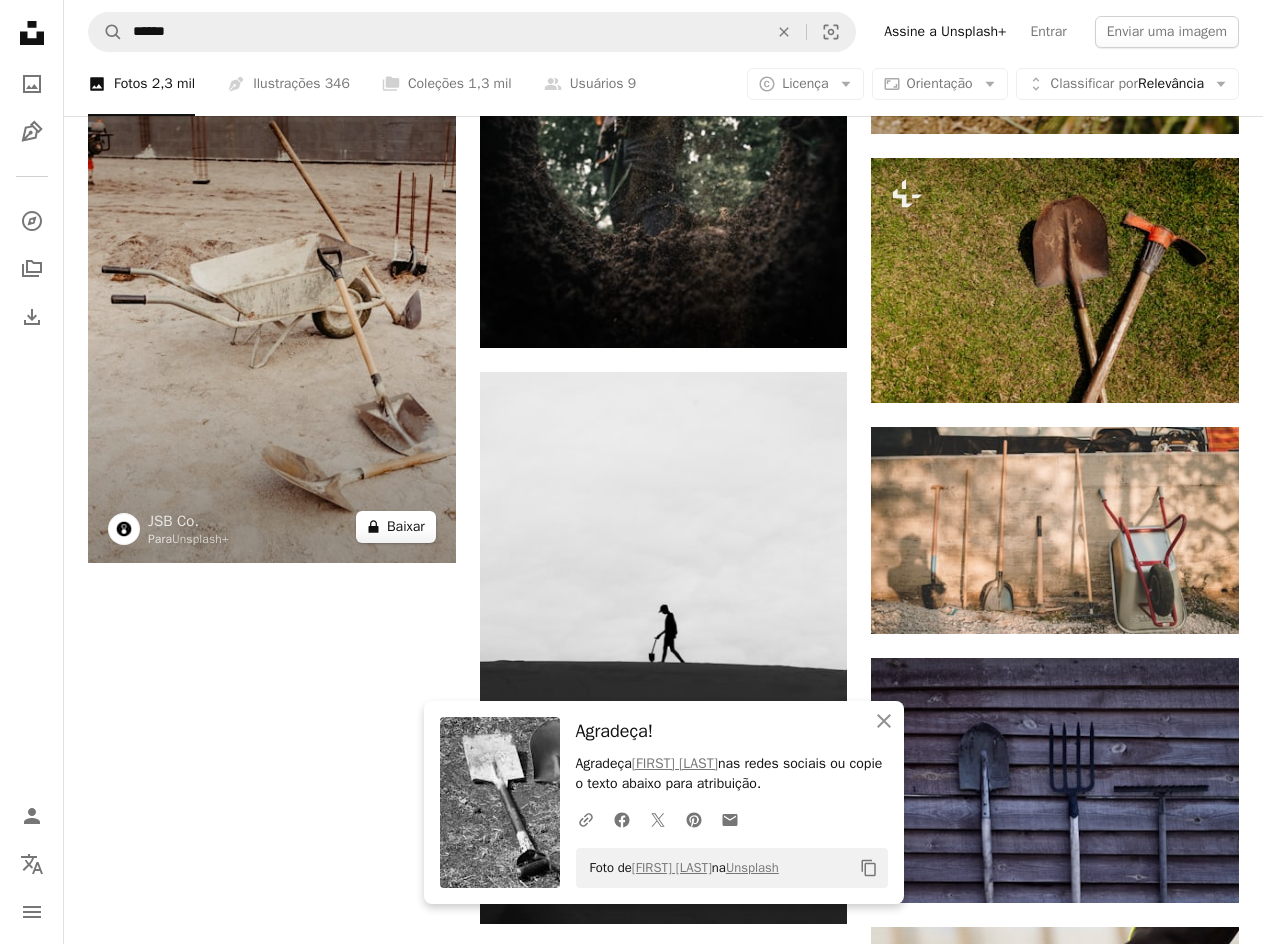 click on "A lock Baixar" at bounding box center (396, 527) 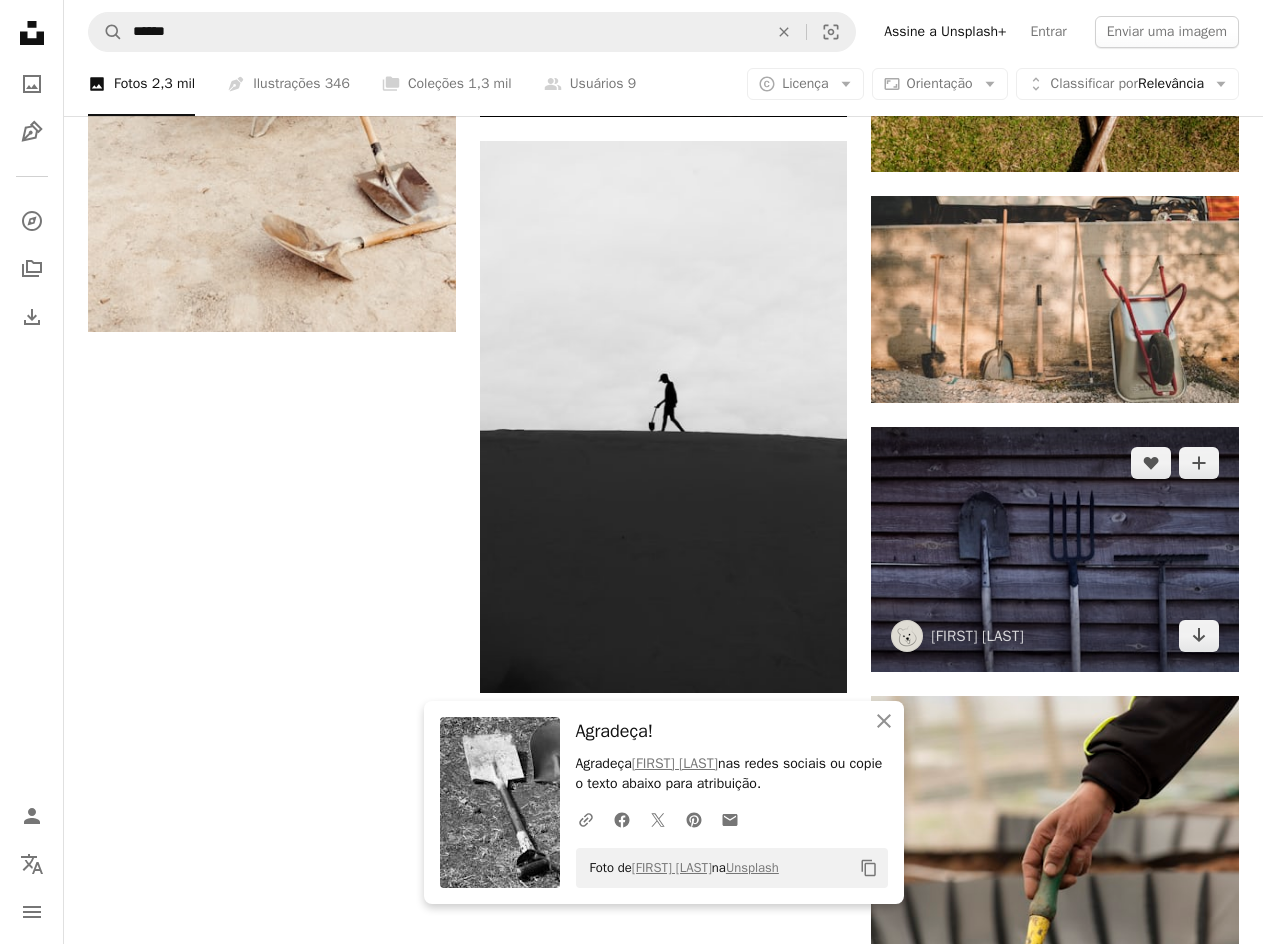 scroll, scrollTop: 2900, scrollLeft: 0, axis: vertical 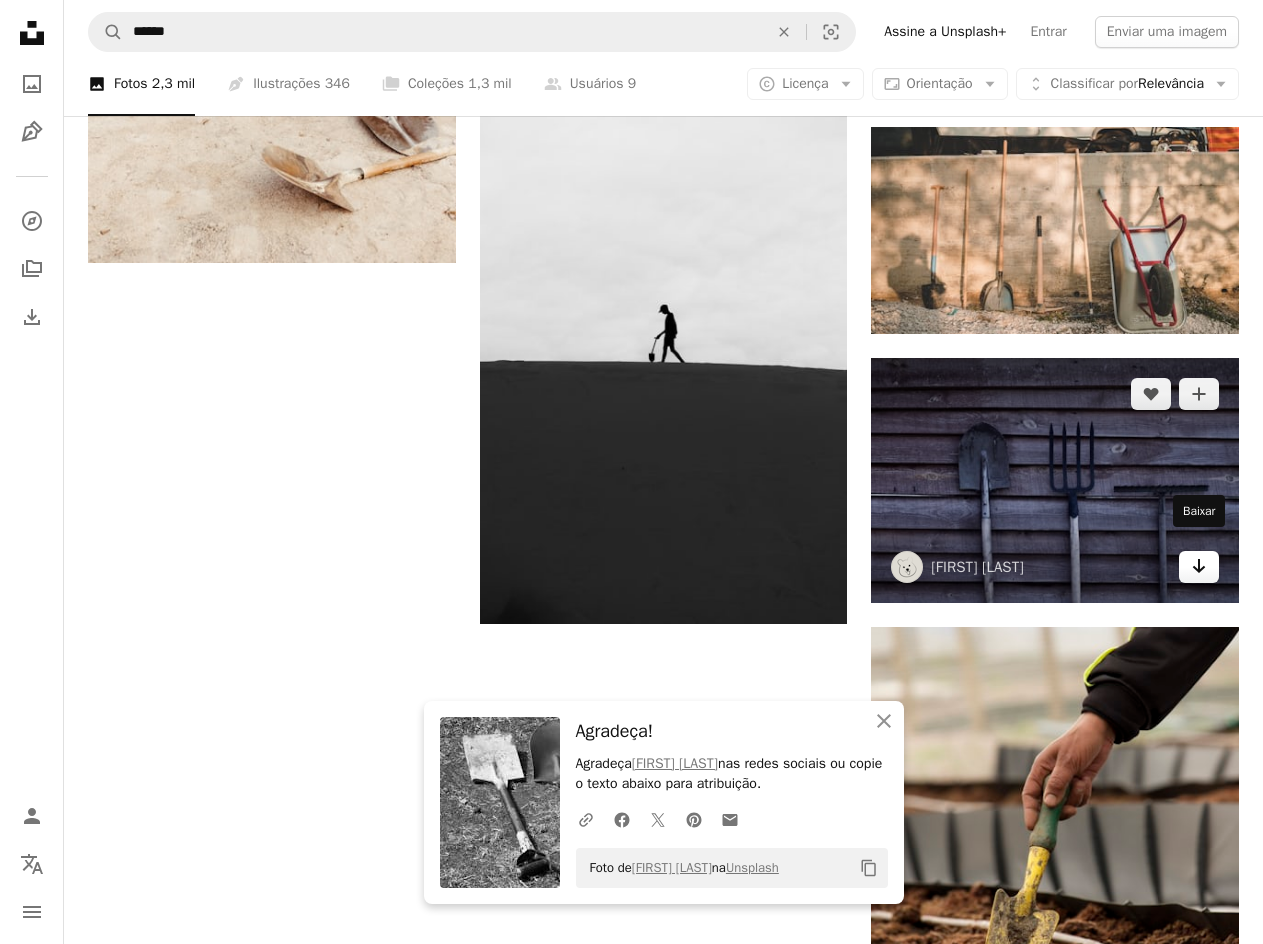 click on "Arrow pointing down" at bounding box center (1199, 567) 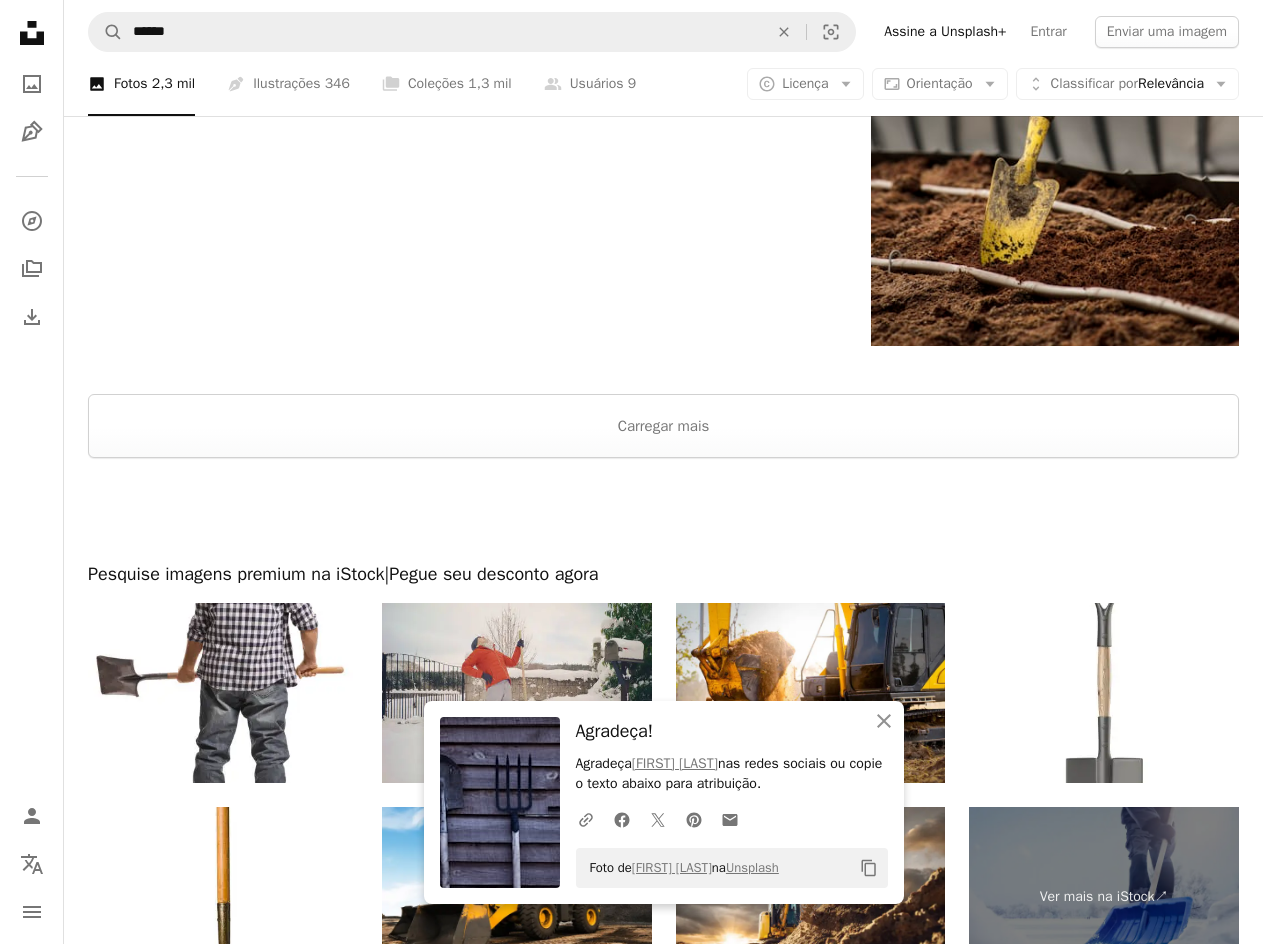 scroll, scrollTop: 3800, scrollLeft: 0, axis: vertical 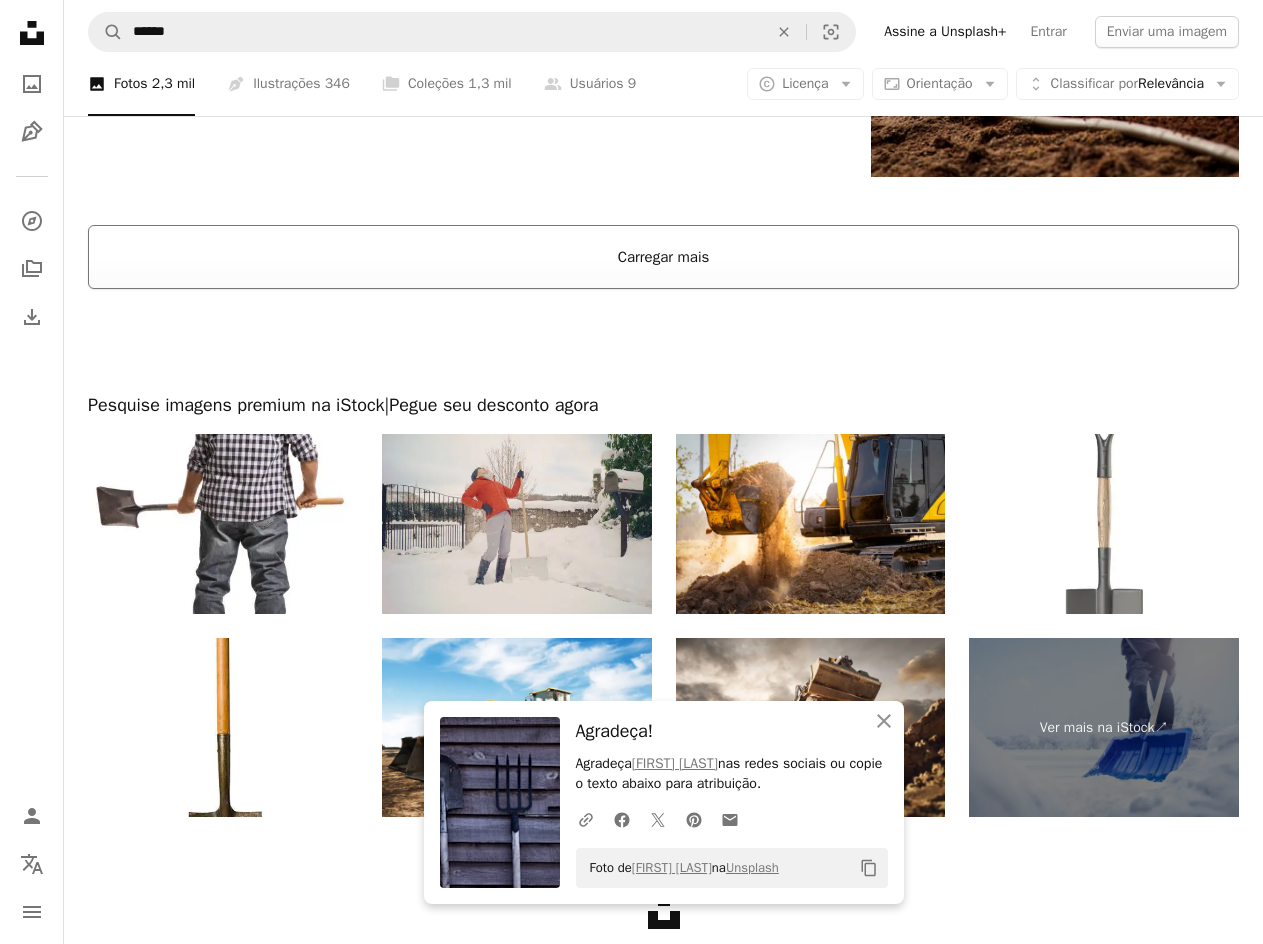 click on "Carregar mais" at bounding box center [663, 257] 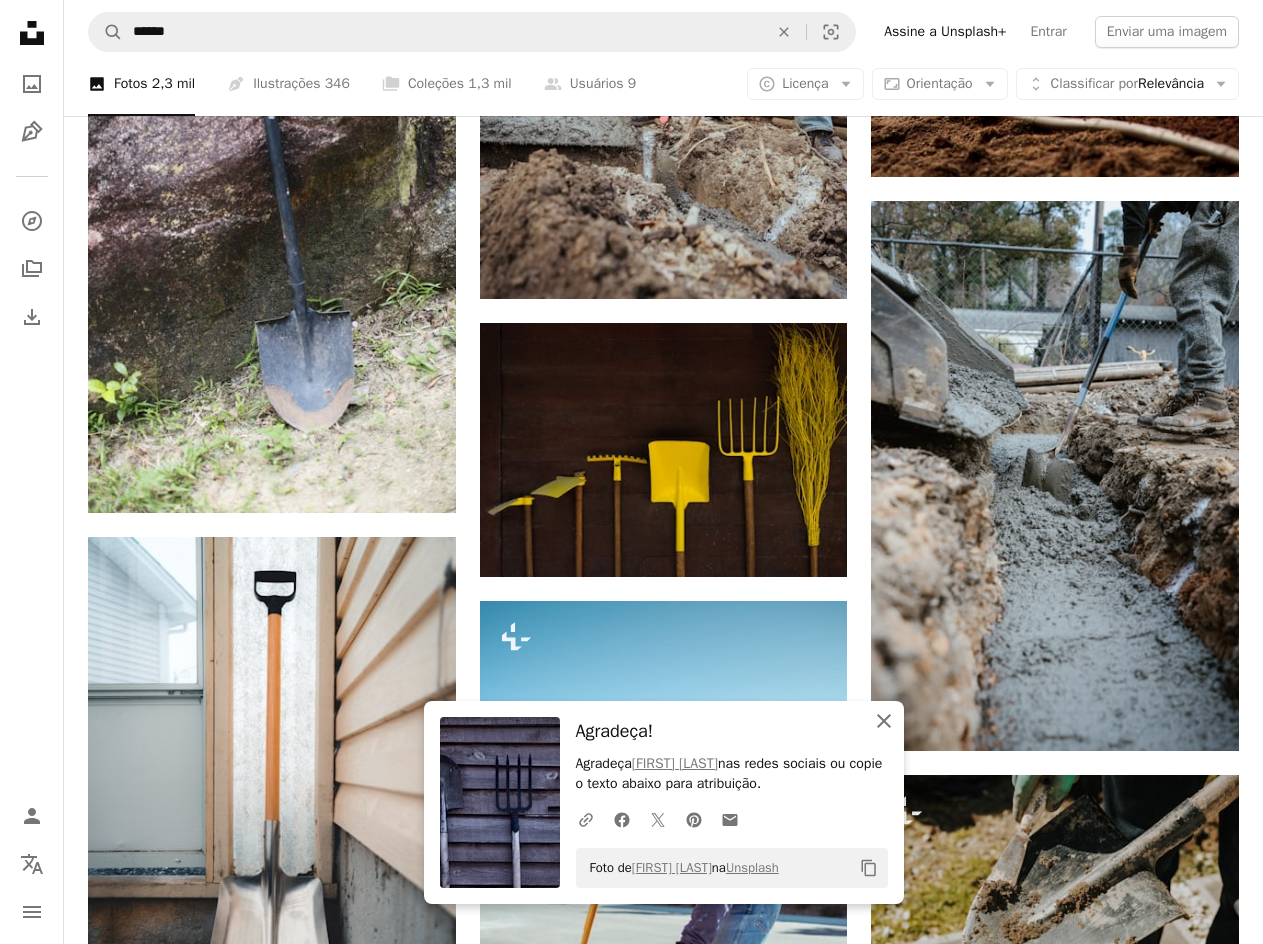 click on "An X shape" 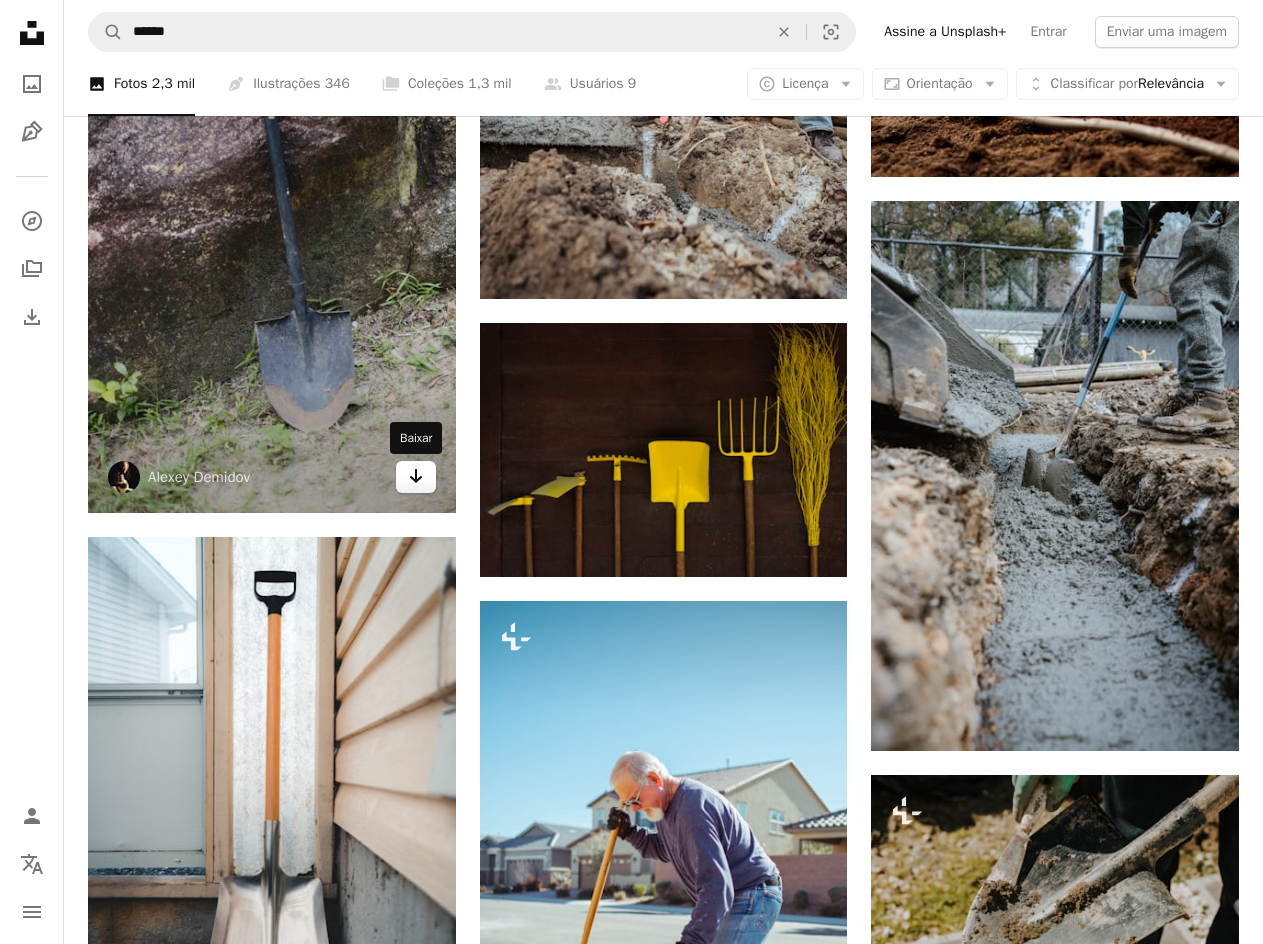 click on "Arrow pointing down" 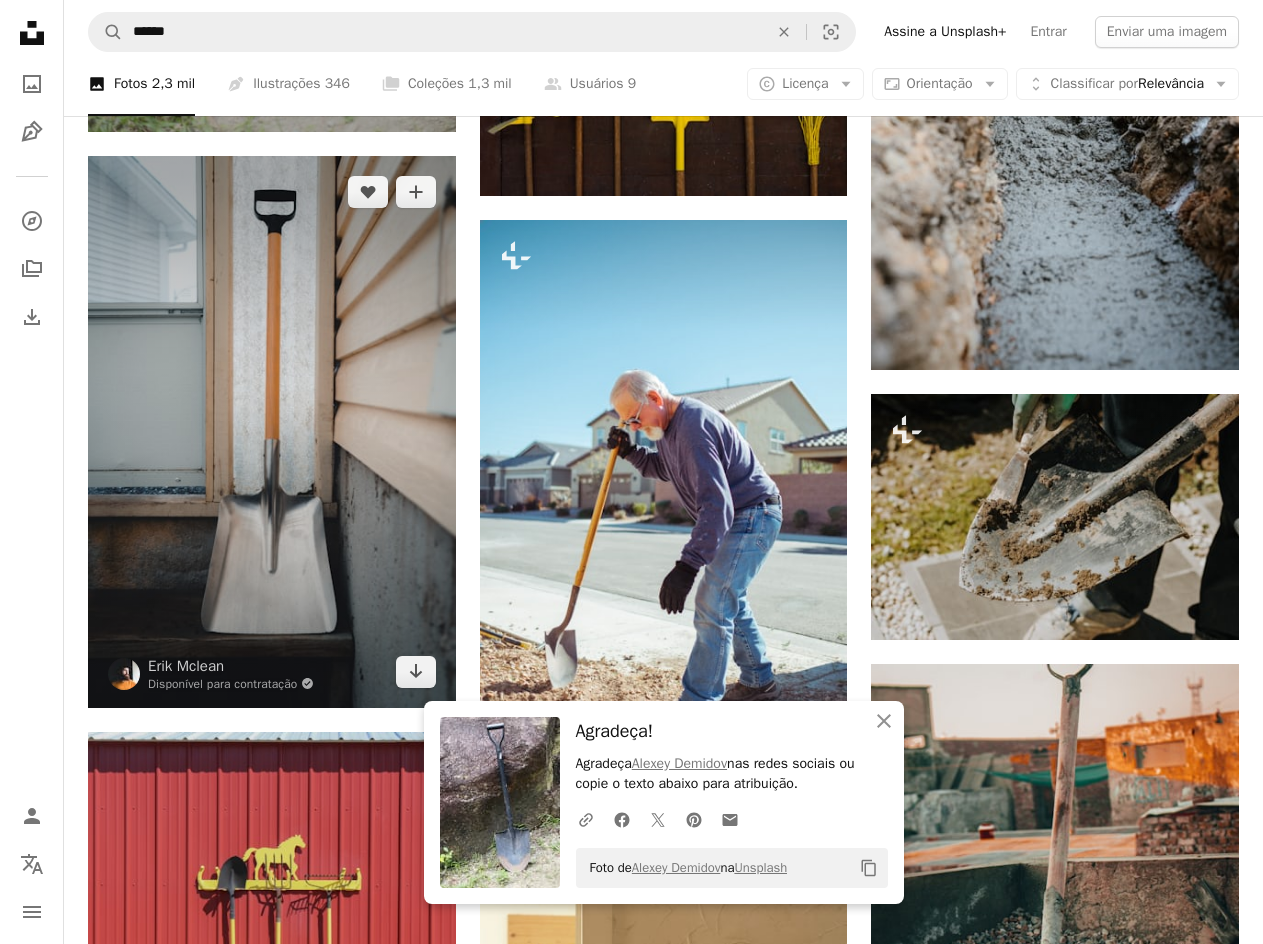 scroll, scrollTop: 4200, scrollLeft: 0, axis: vertical 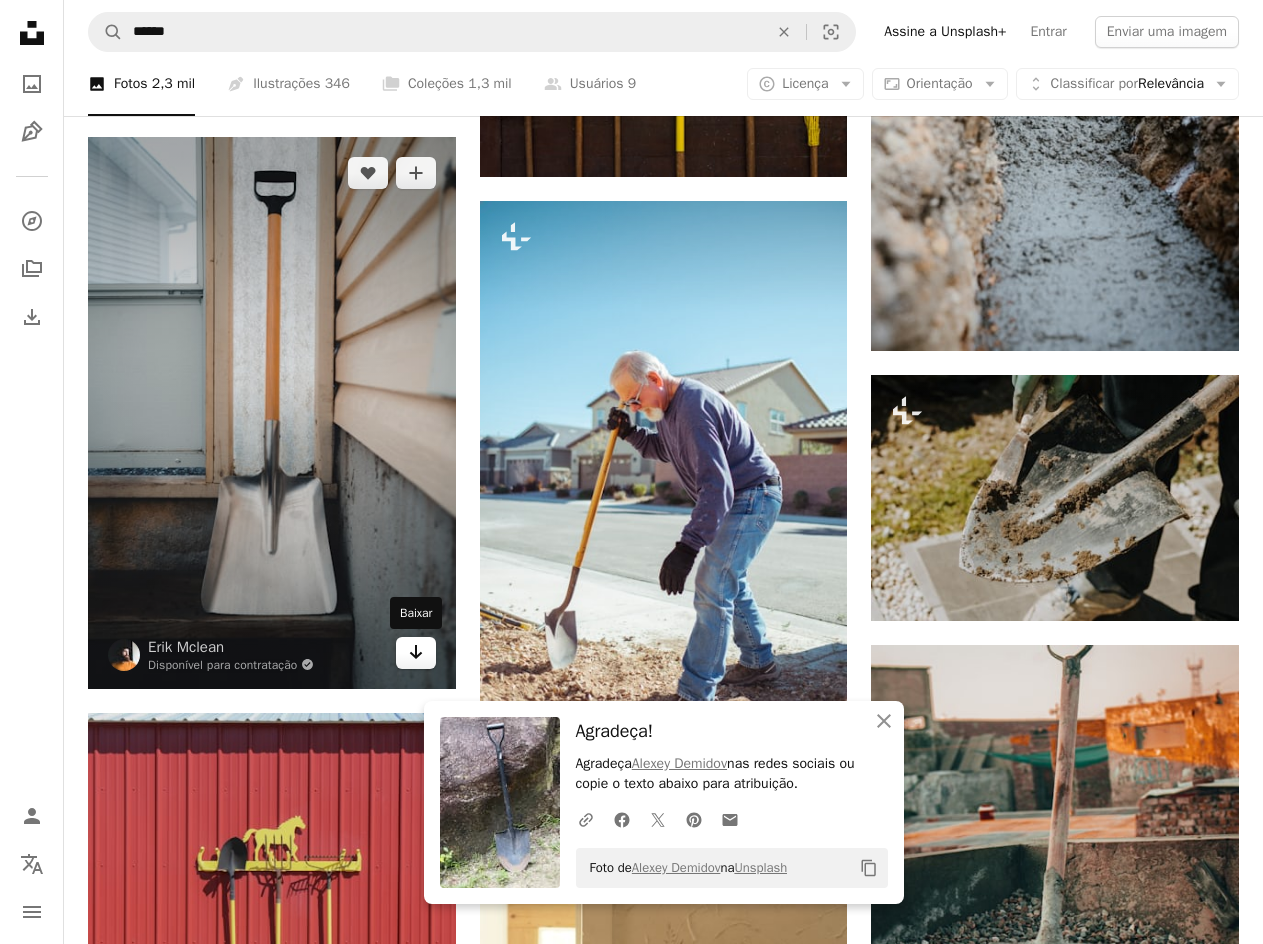 click 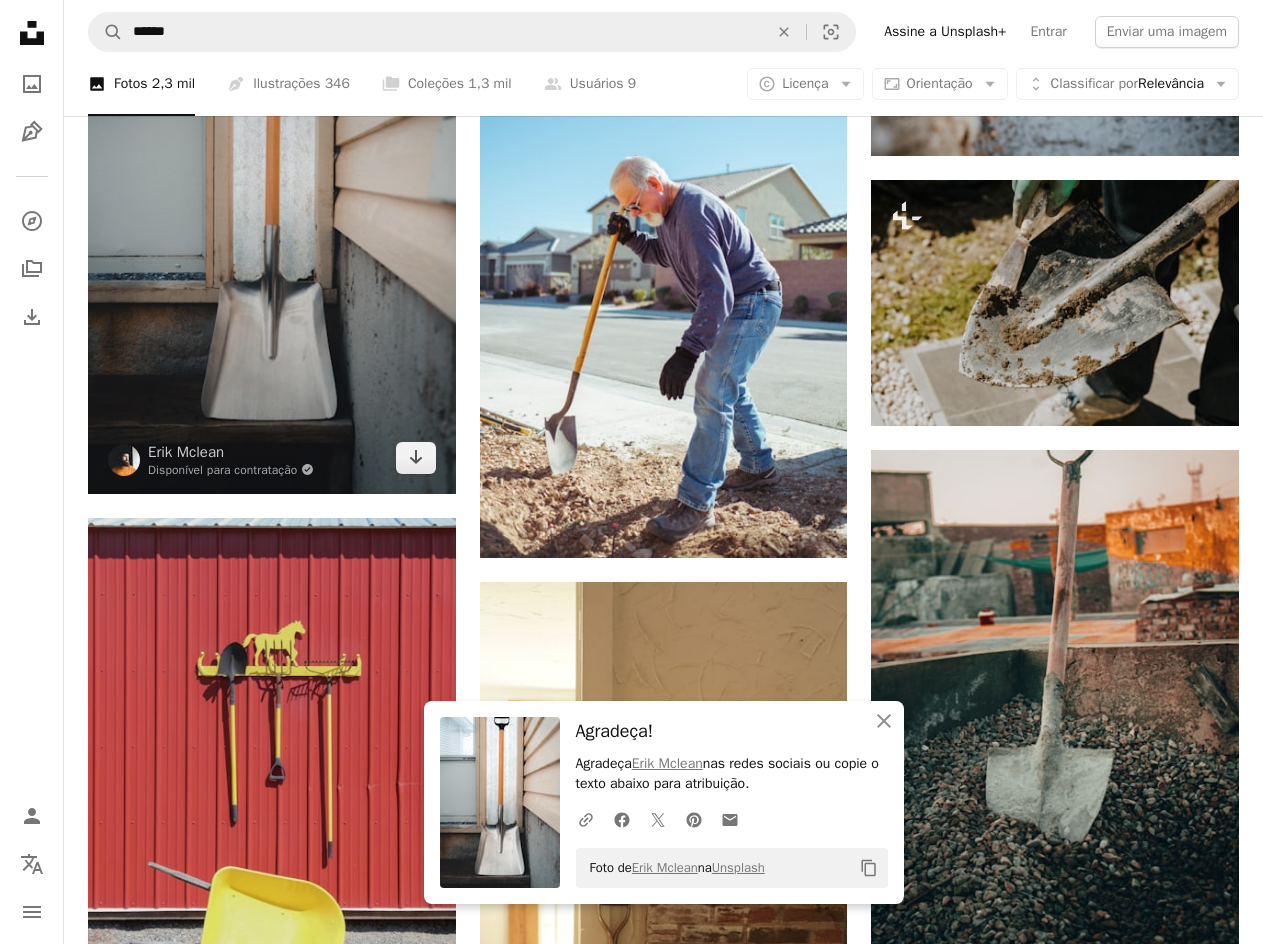scroll, scrollTop: 4400, scrollLeft: 0, axis: vertical 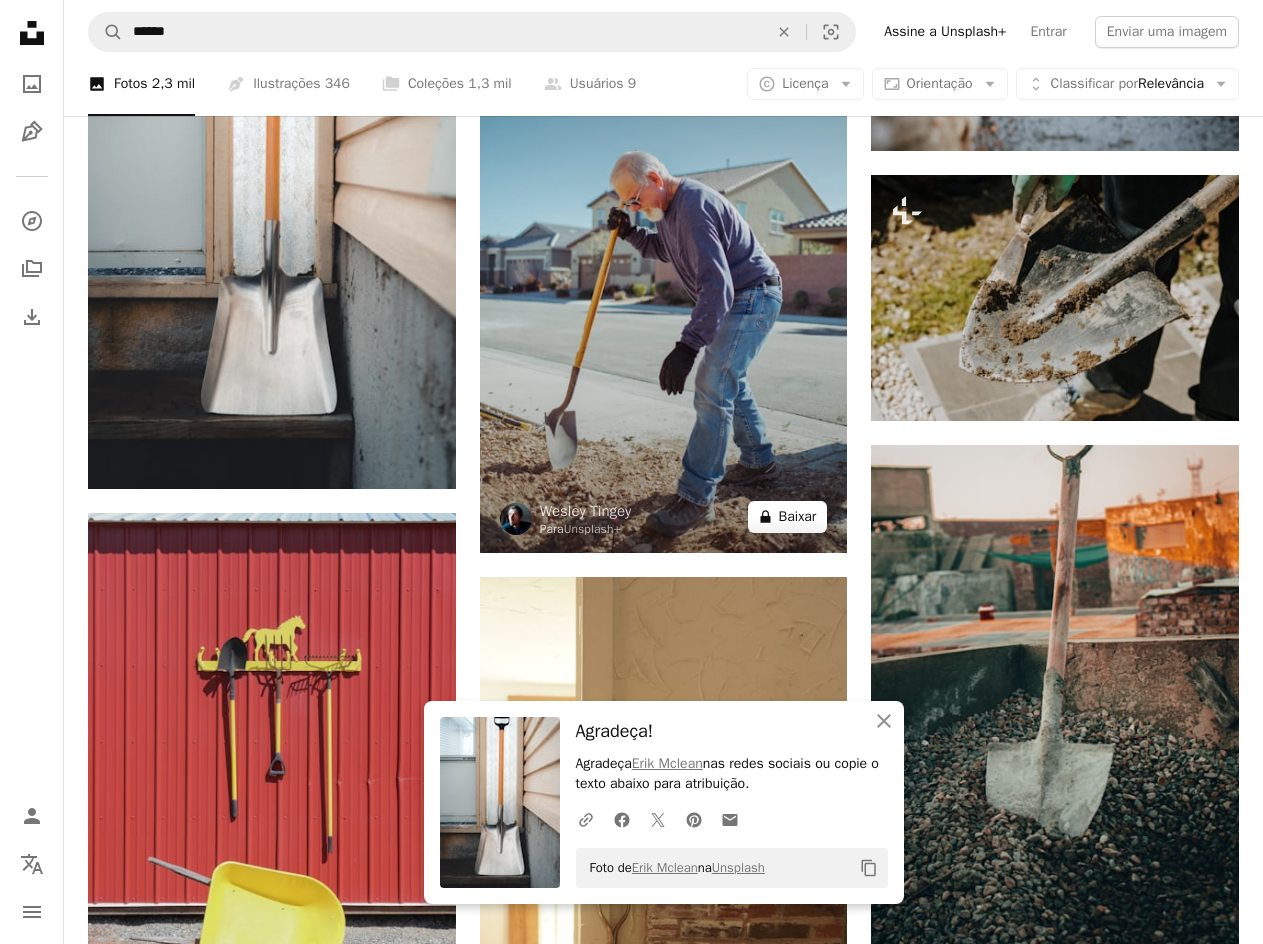 click on "A lock Baixar" at bounding box center [788, 517] 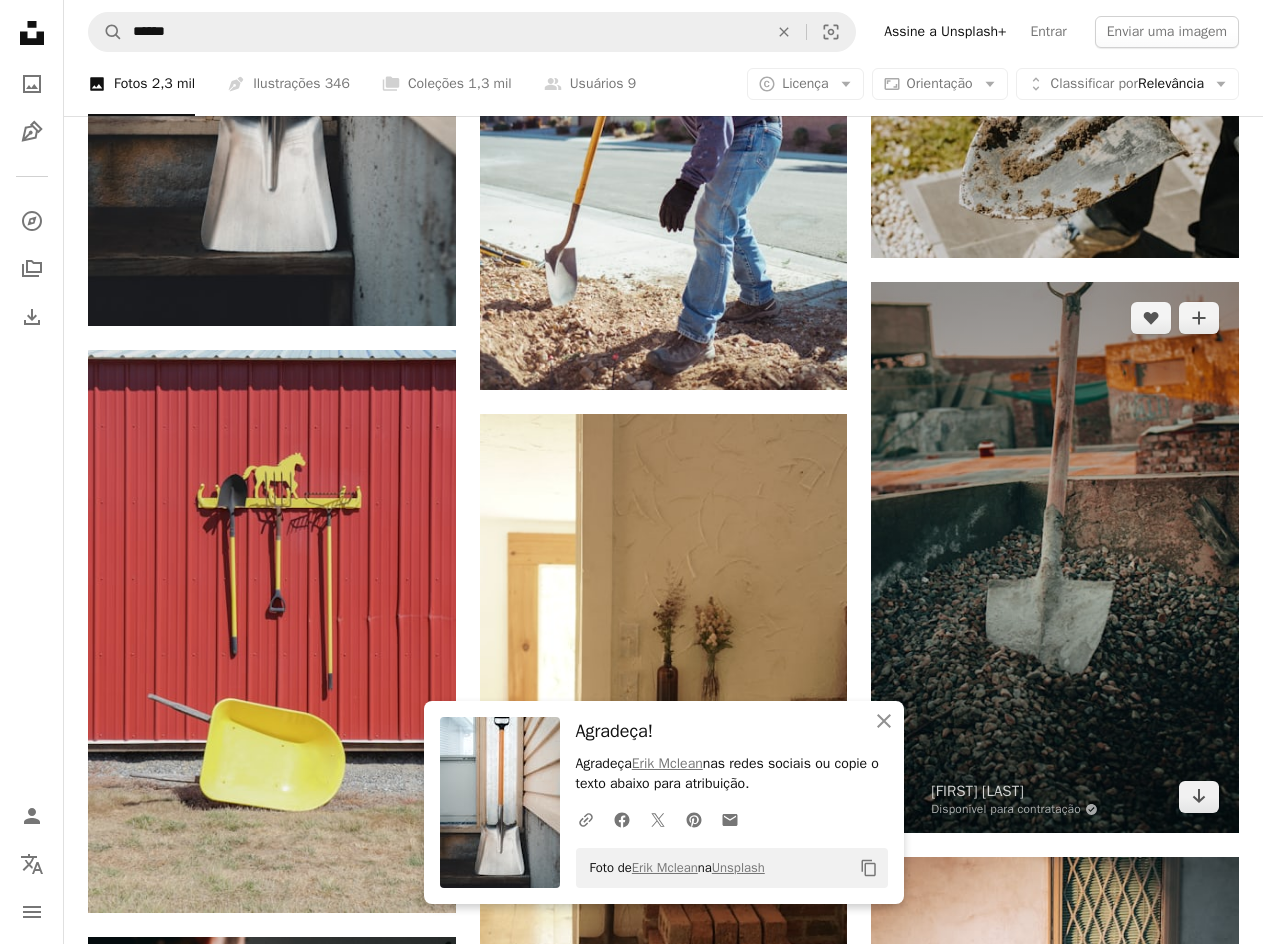 scroll, scrollTop: 4700, scrollLeft: 0, axis: vertical 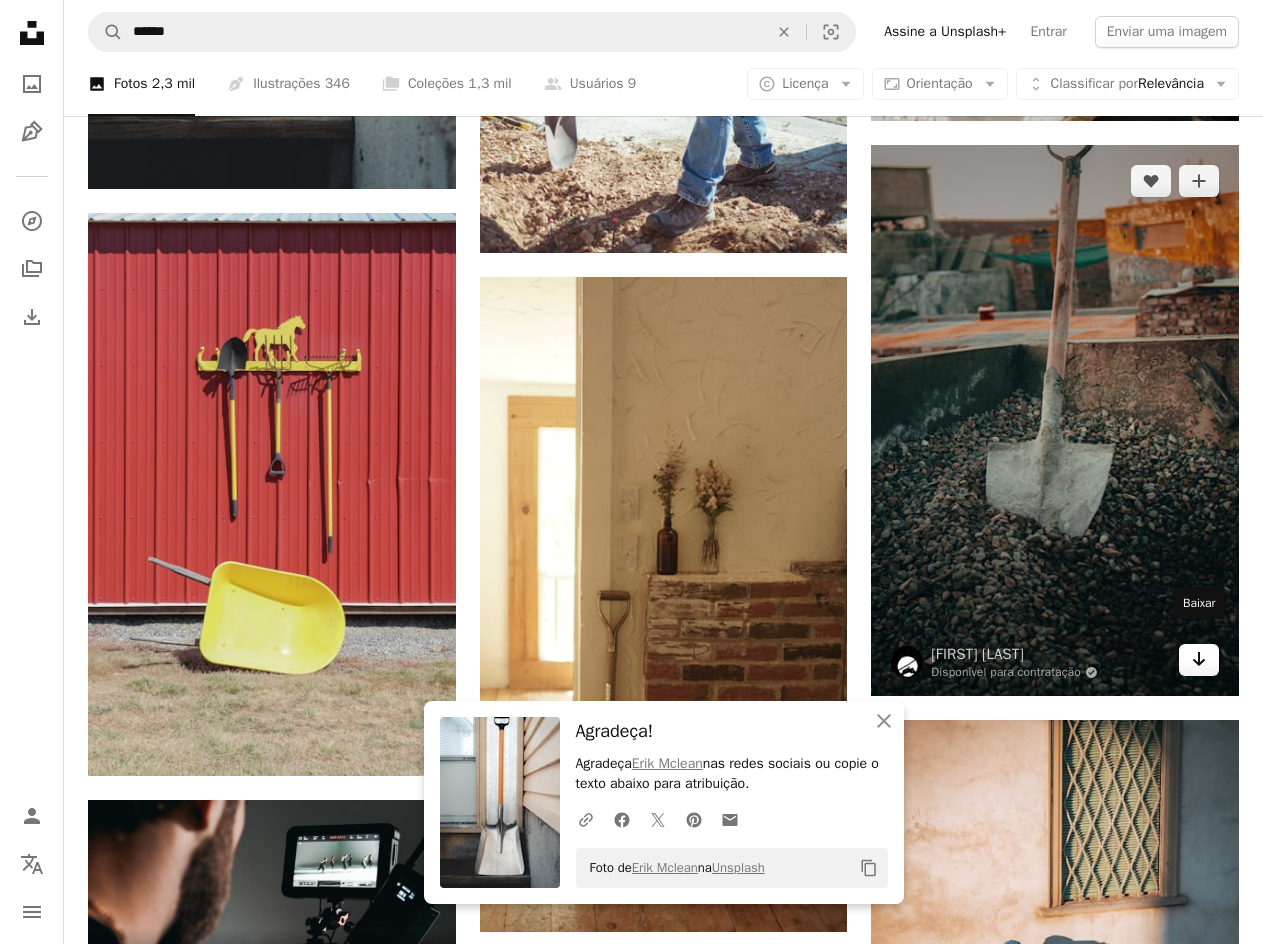 click on "Arrow pointing down" 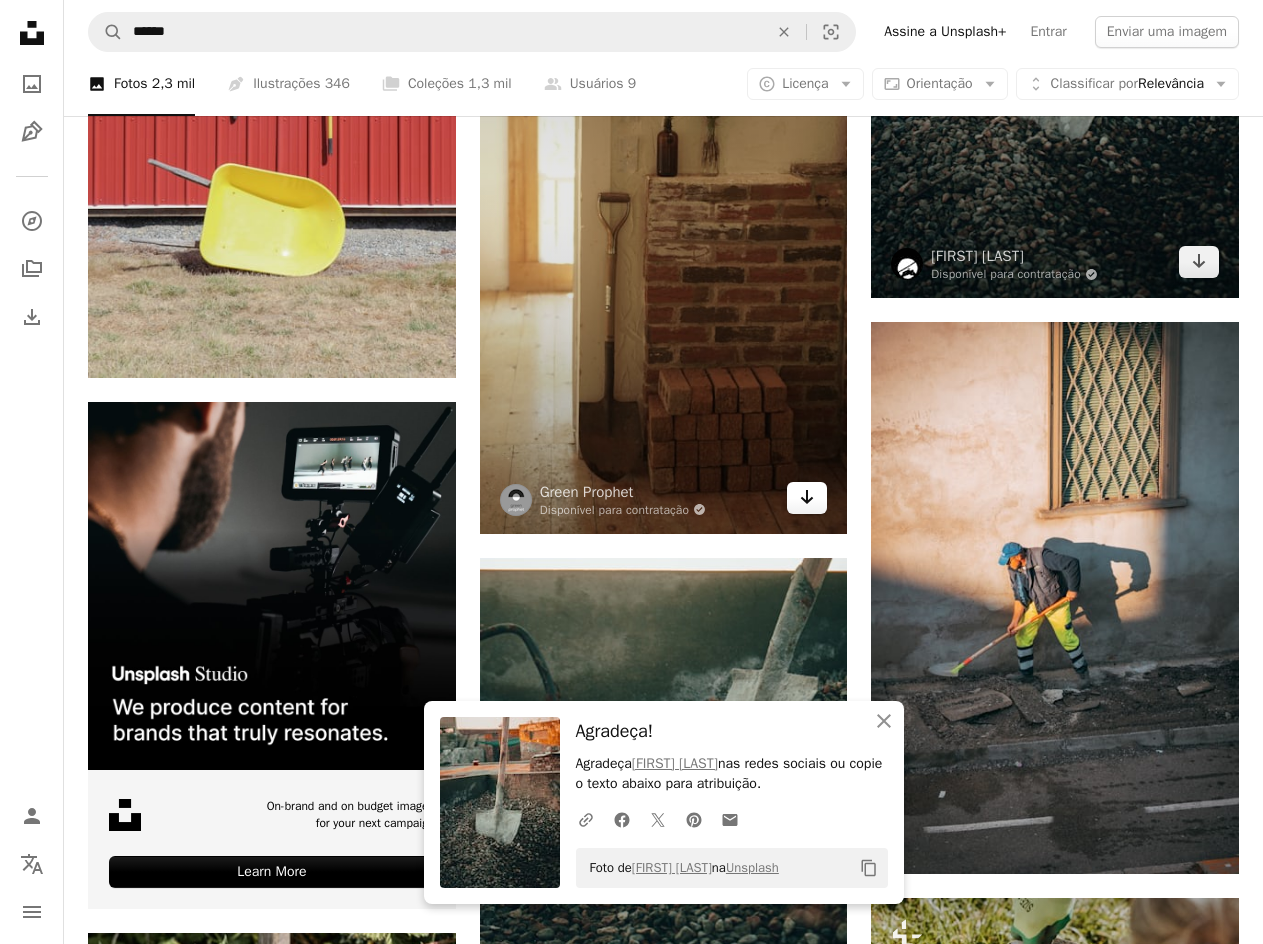 scroll, scrollTop: 5100, scrollLeft: 0, axis: vertical 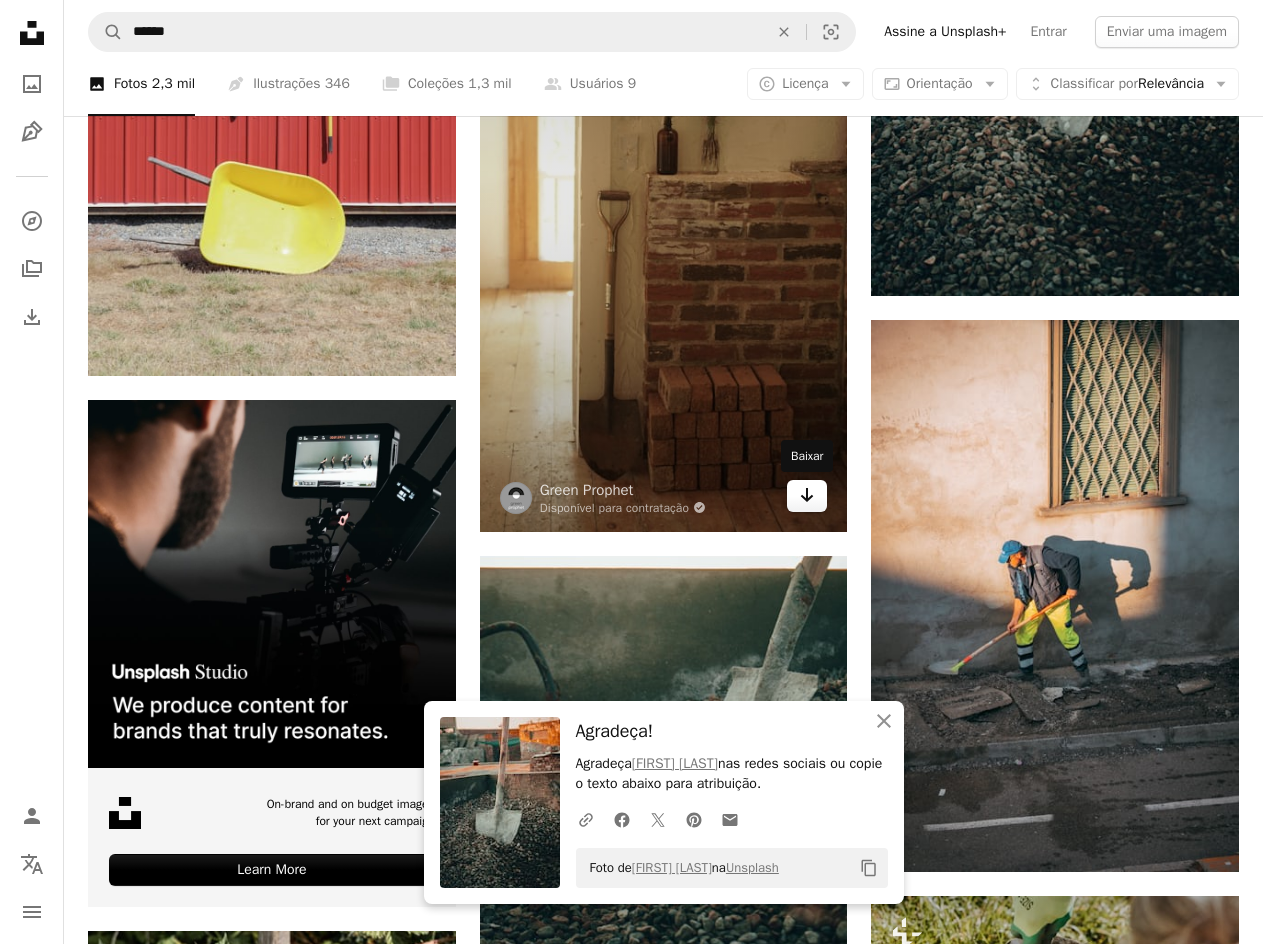 click on "Arrow pointing down" 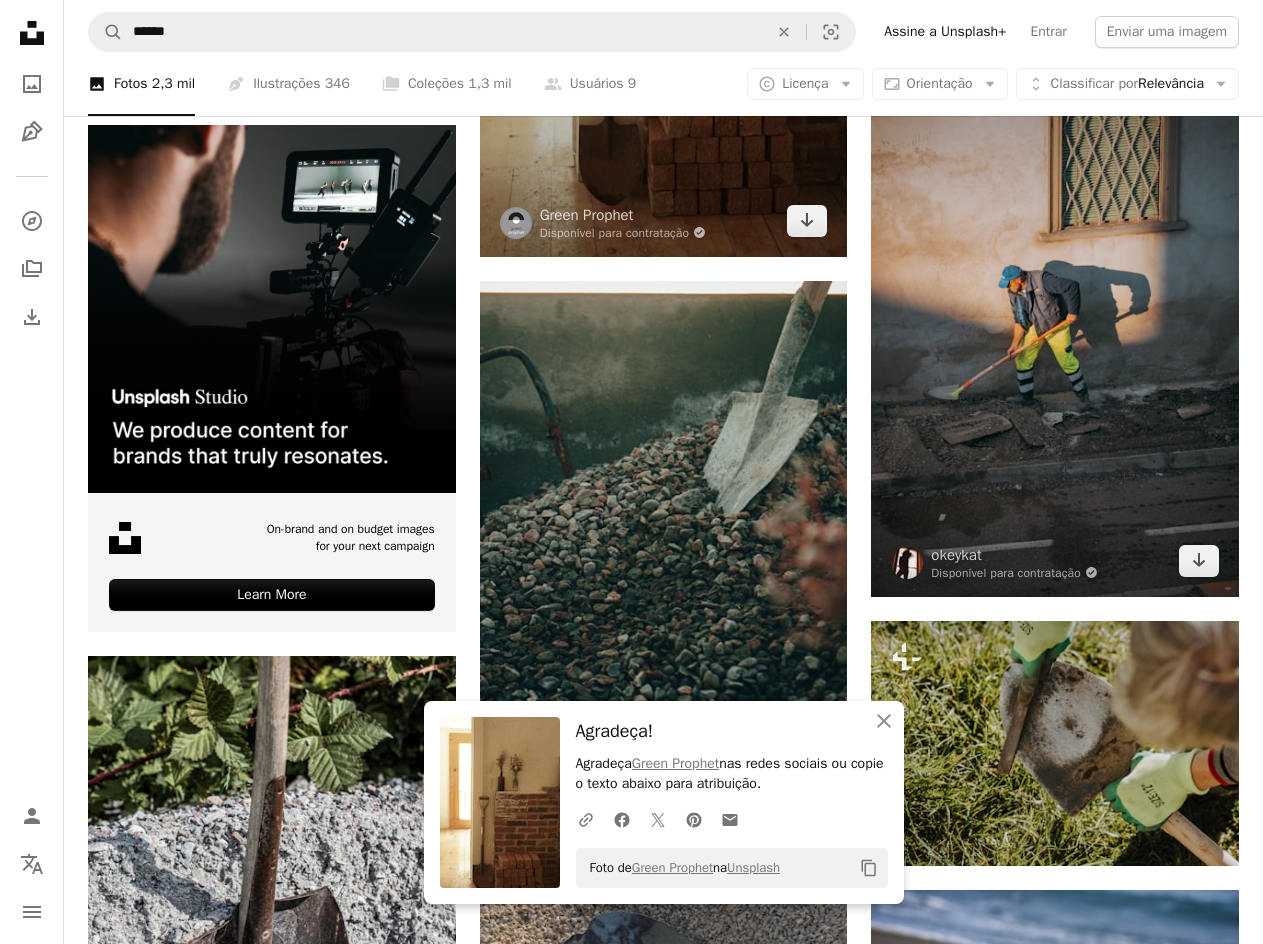 scroll, scrollTop: 5400, scrollLeft: 0, axis: vertical 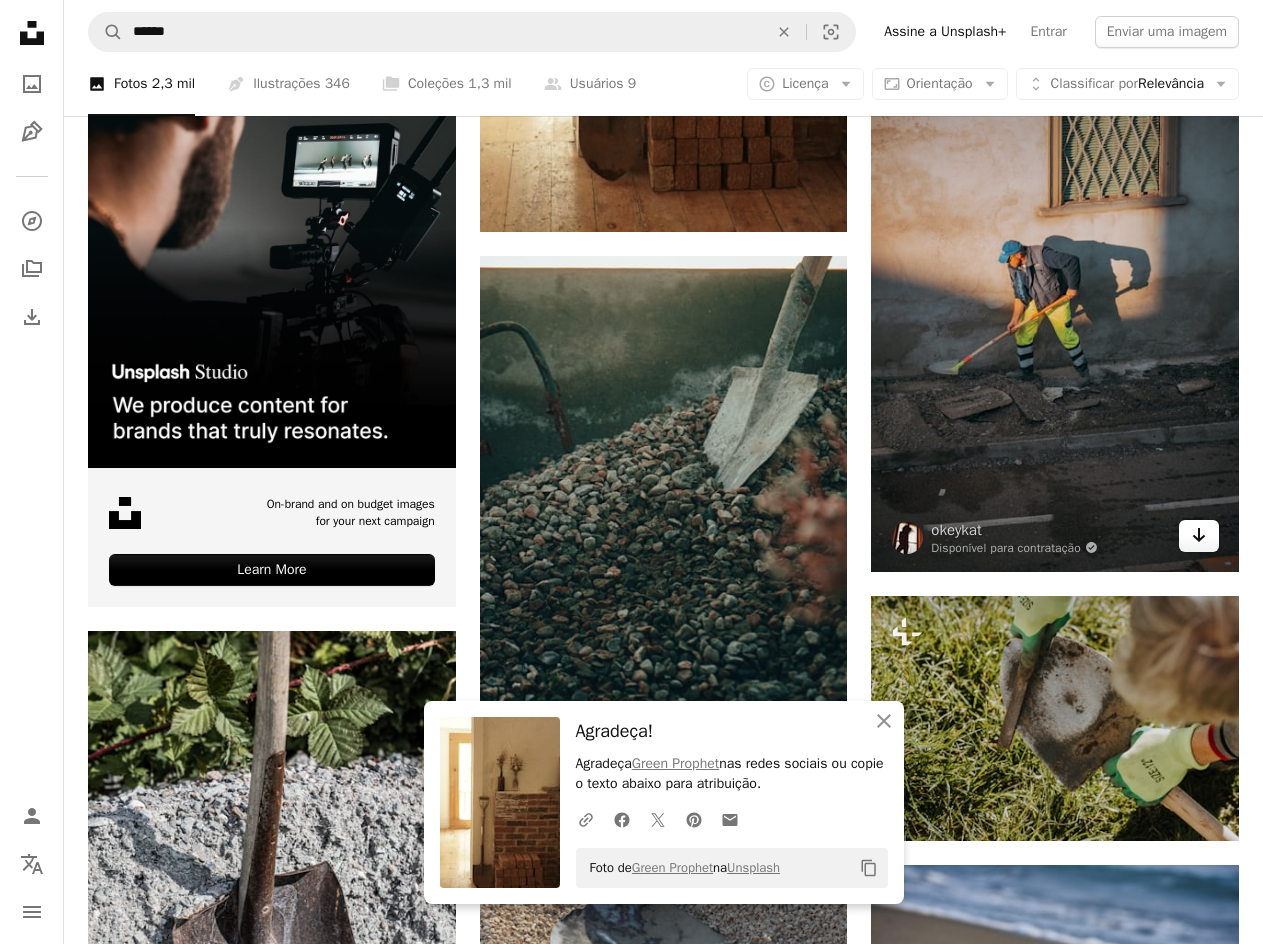 click on "Arrow pointing down" at bounding box center (1199, 536) 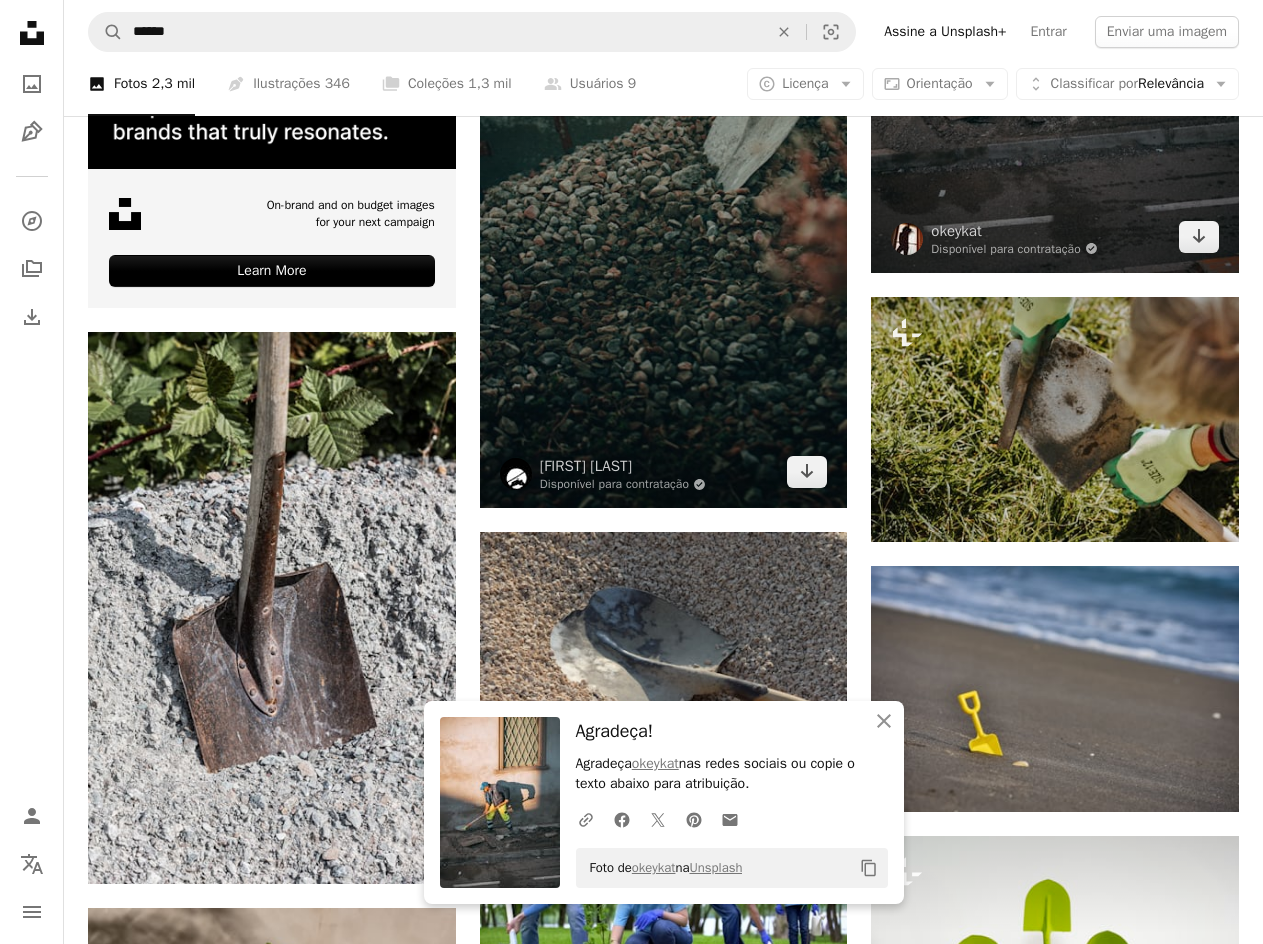 scroll, scrollTop: 5700, scrollLeft: 0, axis: vertical 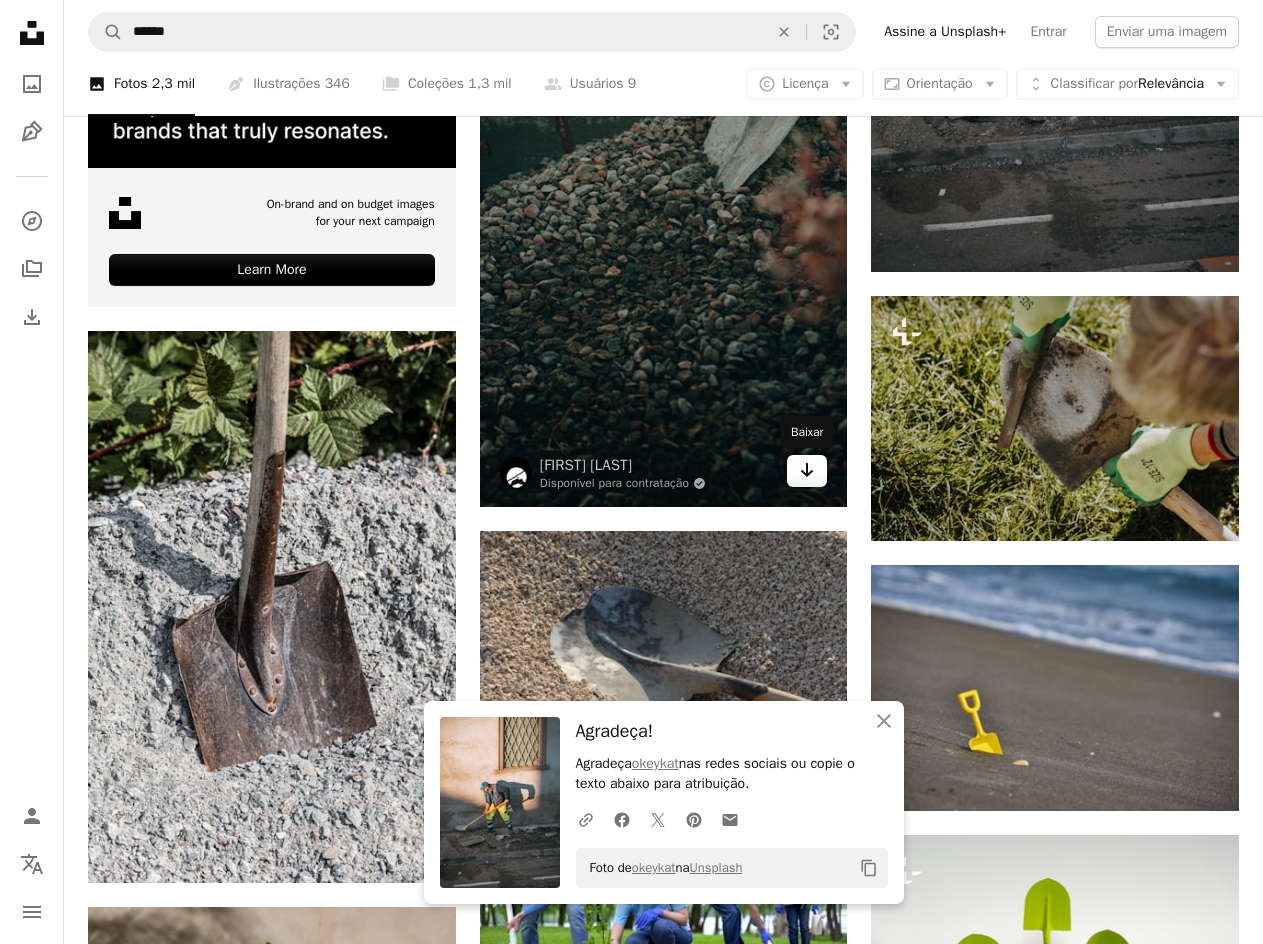 click on "Arrow pointing down" 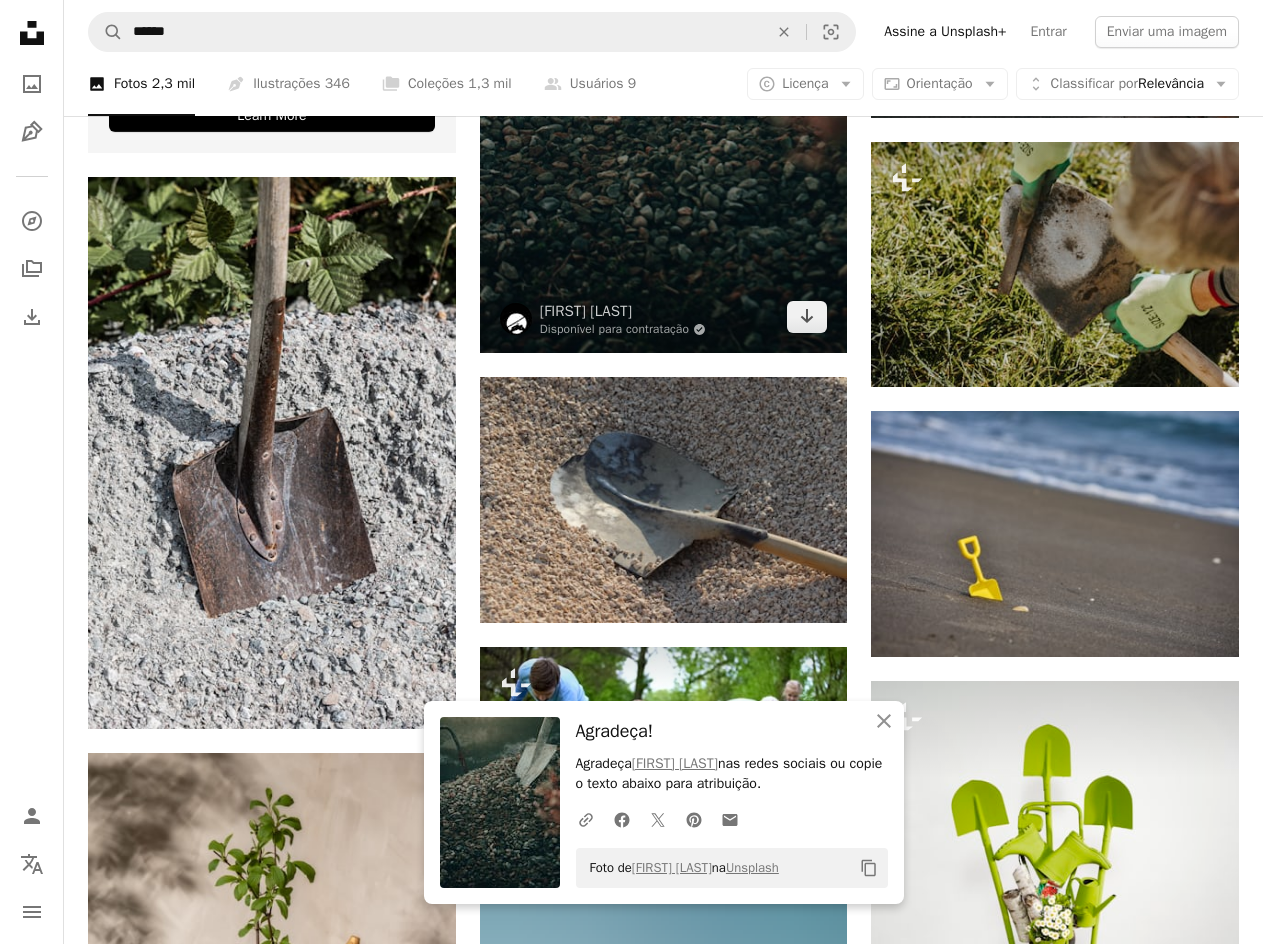 scroll, scrollTop: 6000, scrollLeft: 0, axis: vertical 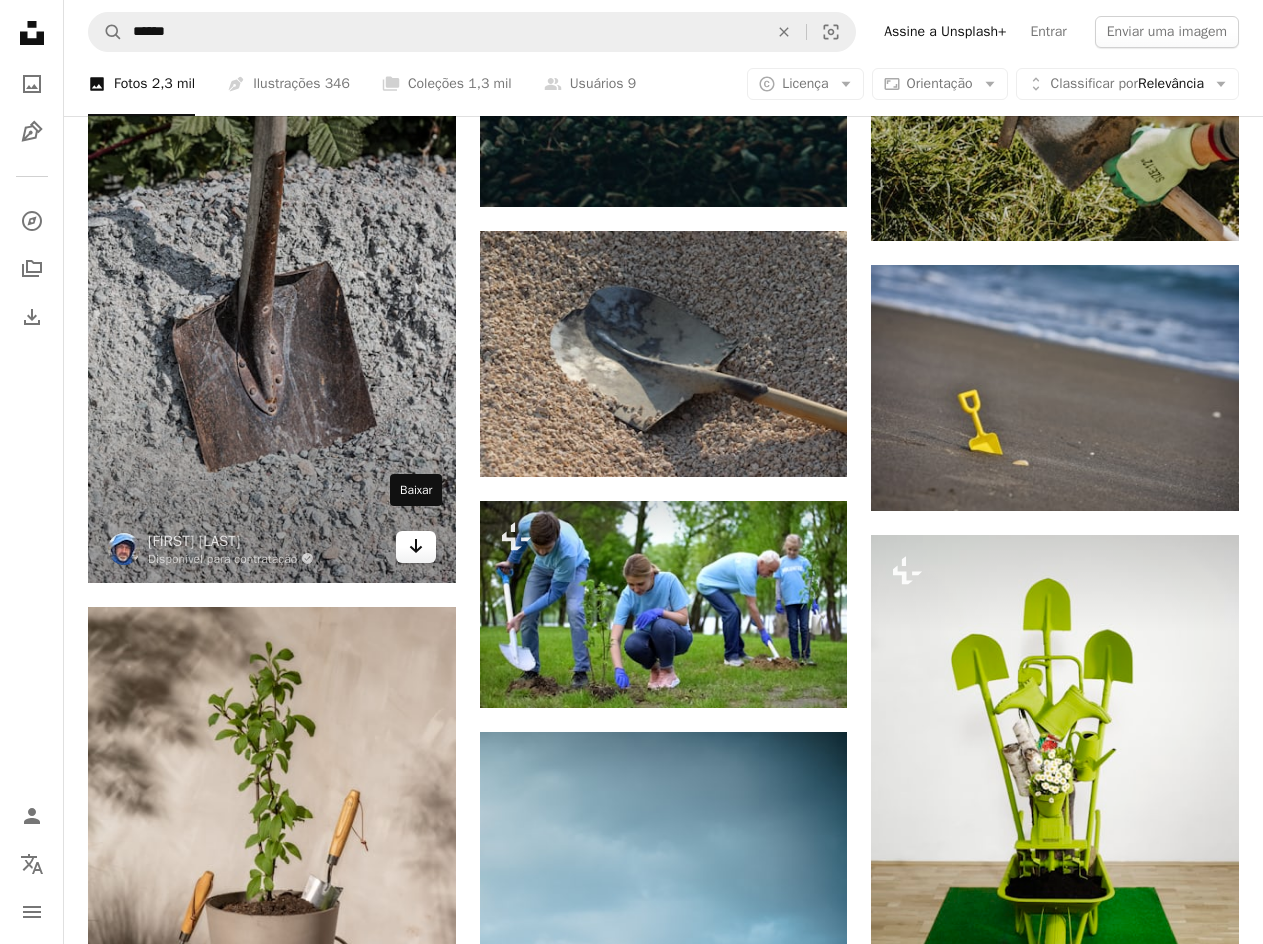click on "Arrow pointing down" 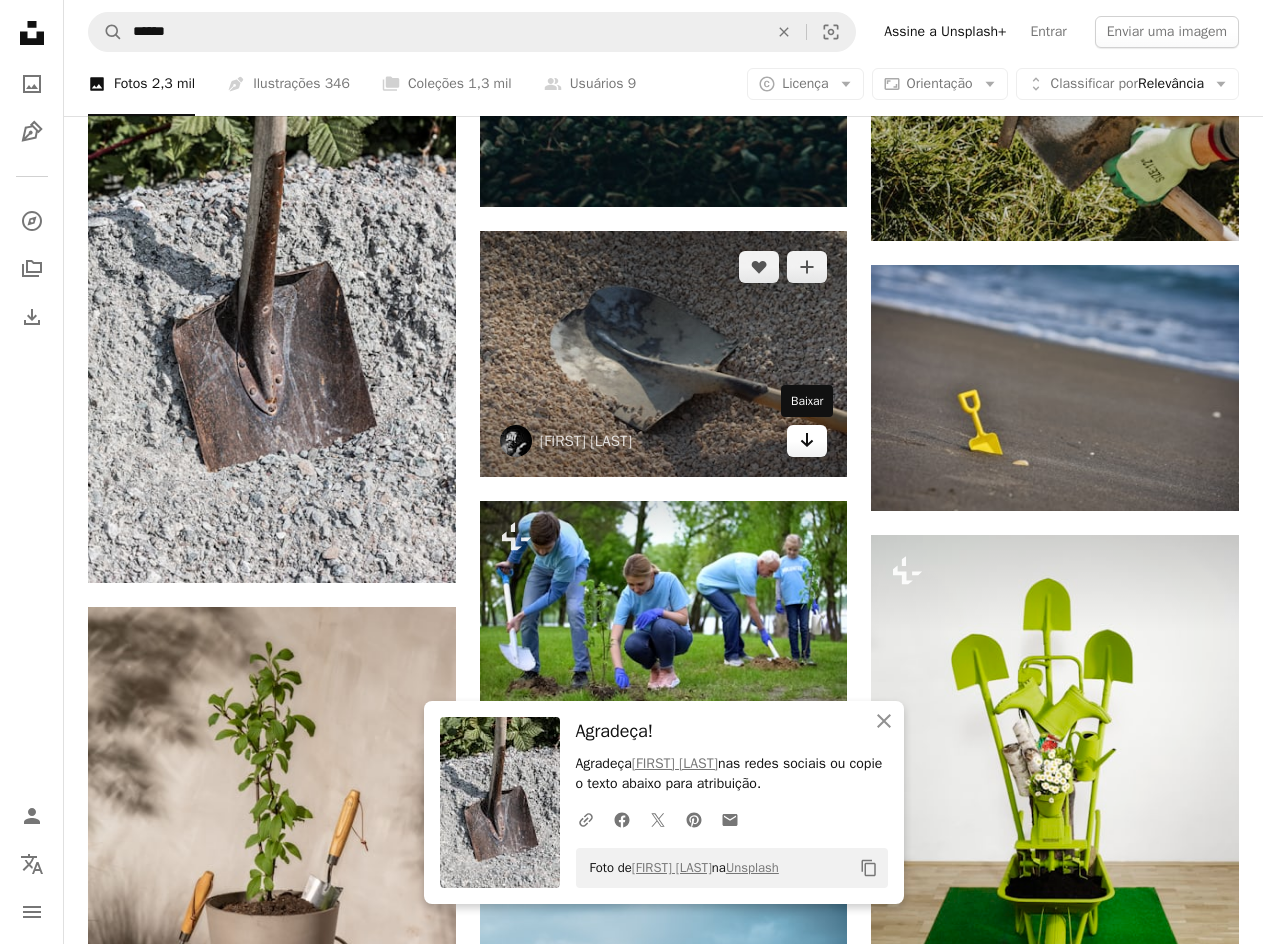 click on "Arrow pointing down" at bounding box center [807, 441] 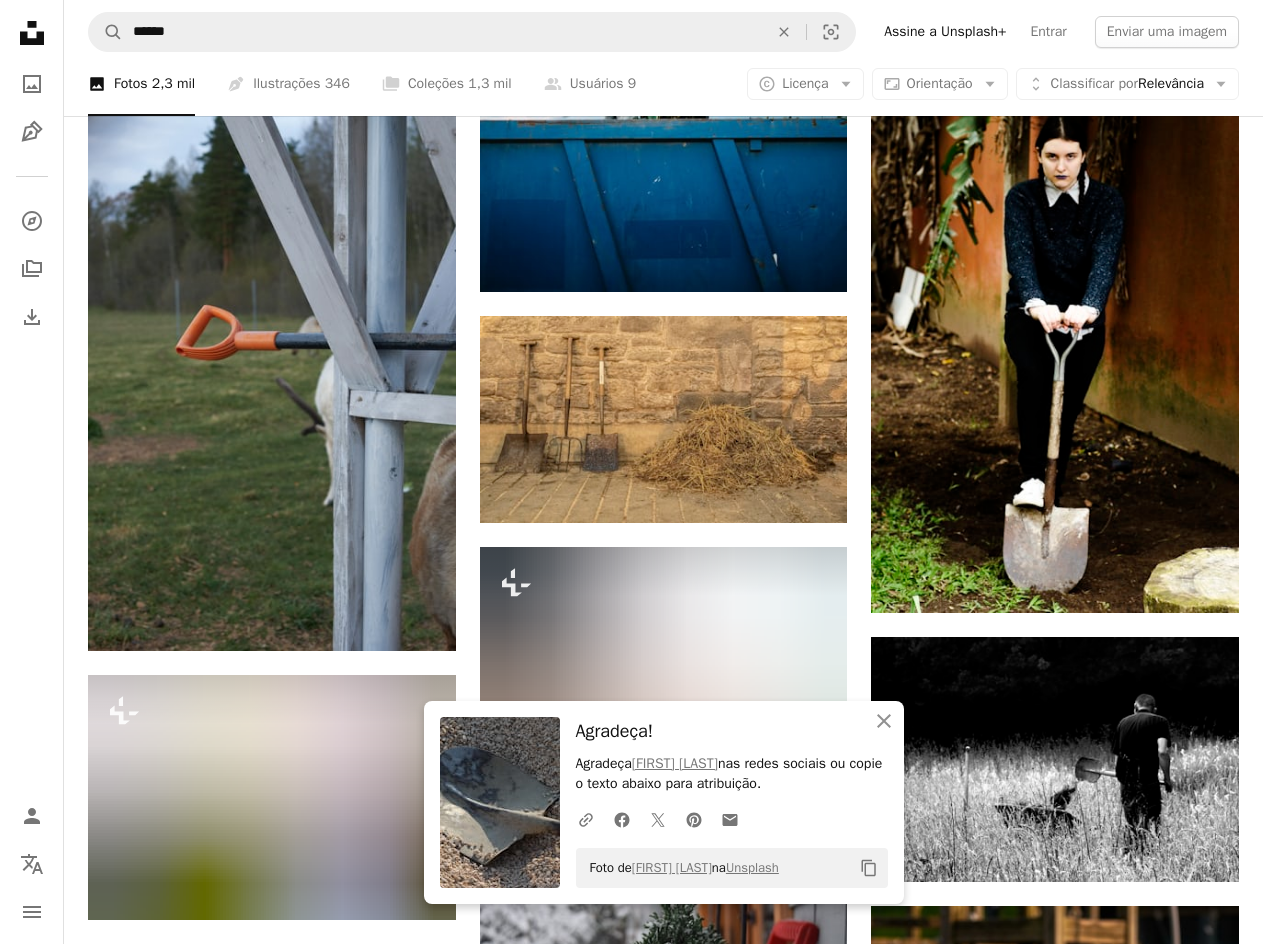 scroll, scrollTop: 7000, scrollLeft: 0, axis: vertical 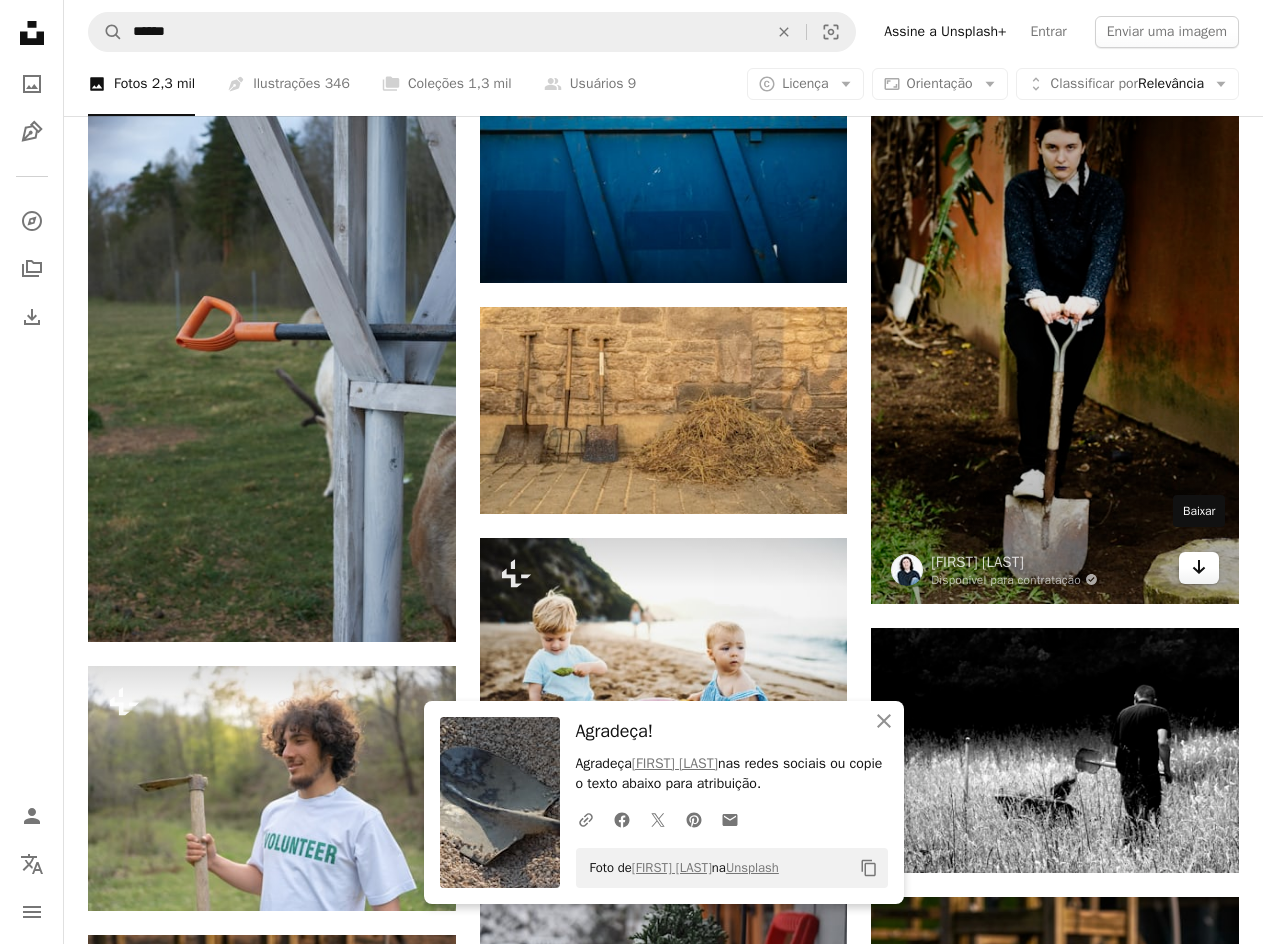 click on "Arrow pointing down" at bounding box center [1199, 568] 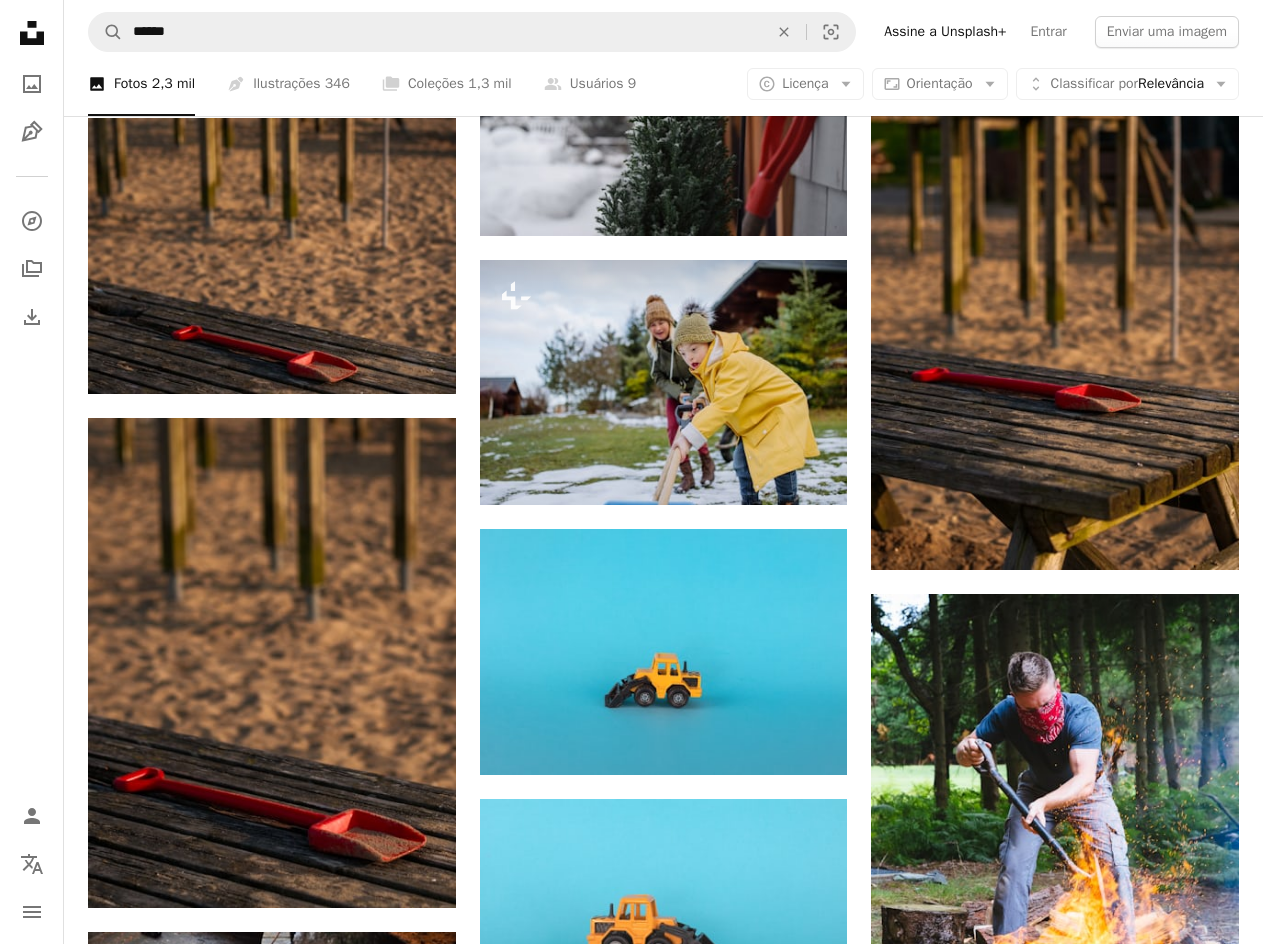 scroll, scrollTop: 7400, scrollLeft: 0, axis: vertical 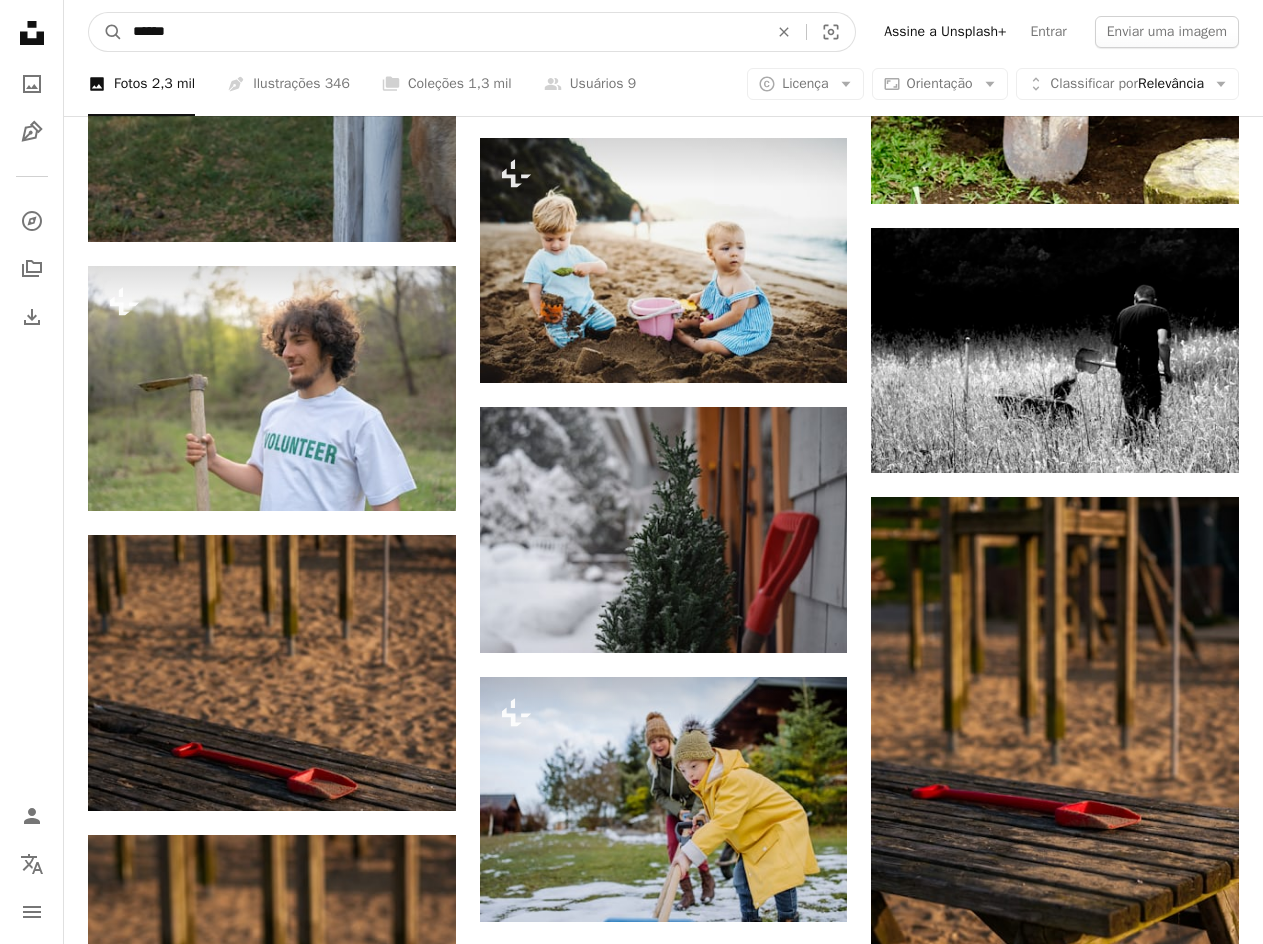 click on "******" at bounding box center (442, 32) 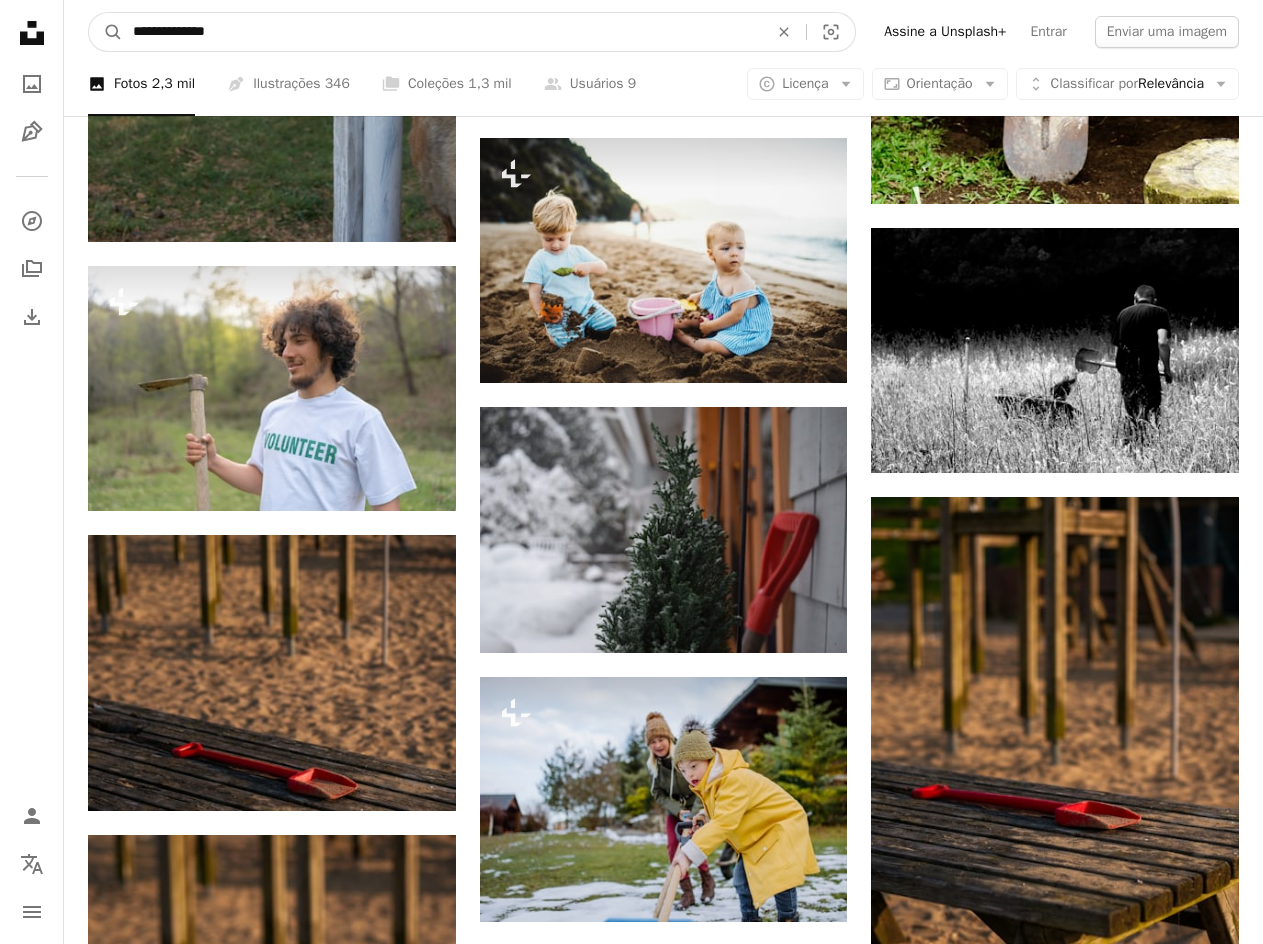 type on "**********" 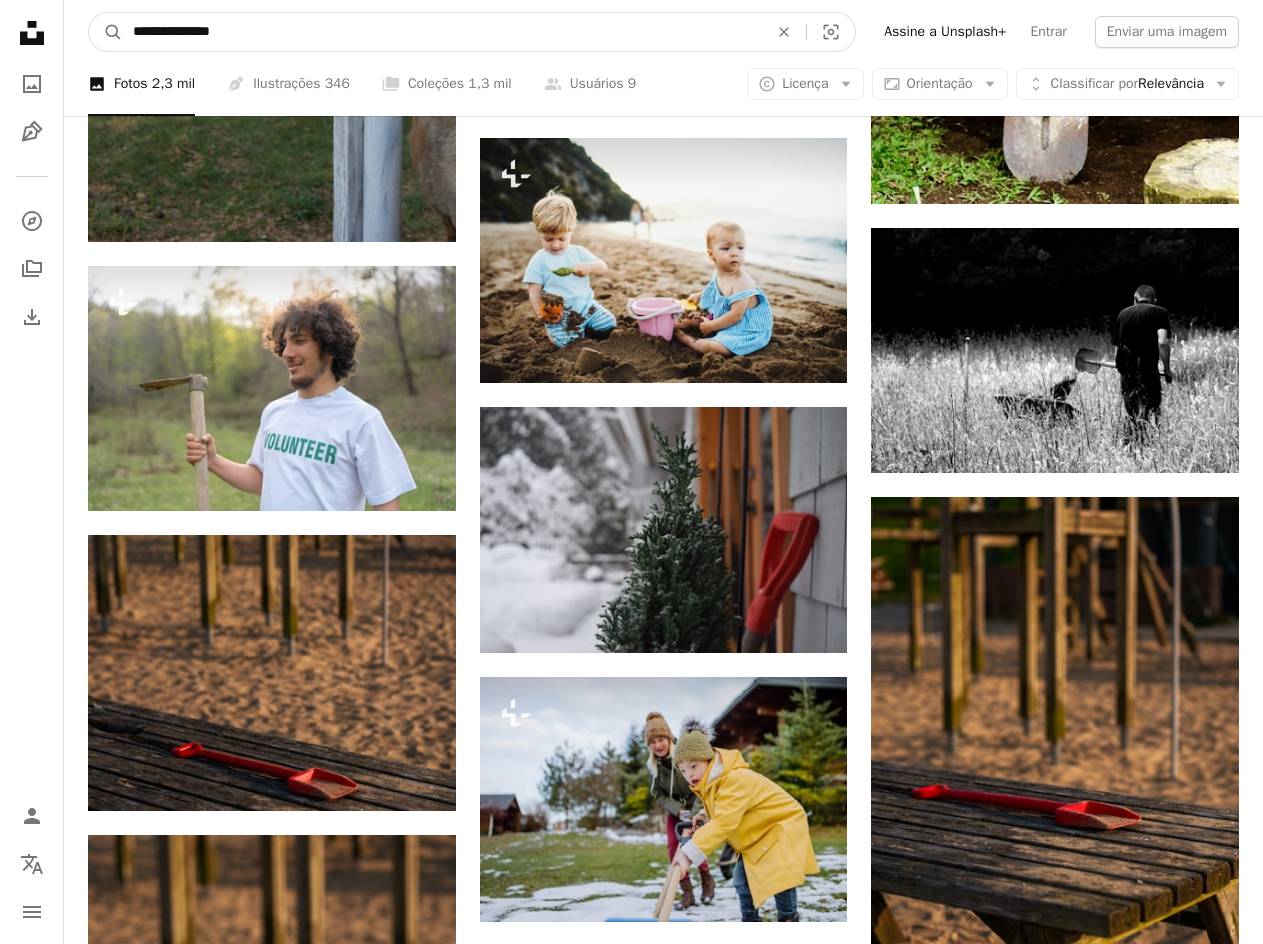 click on "A magnifying glass" at bounding box center (106, 32) 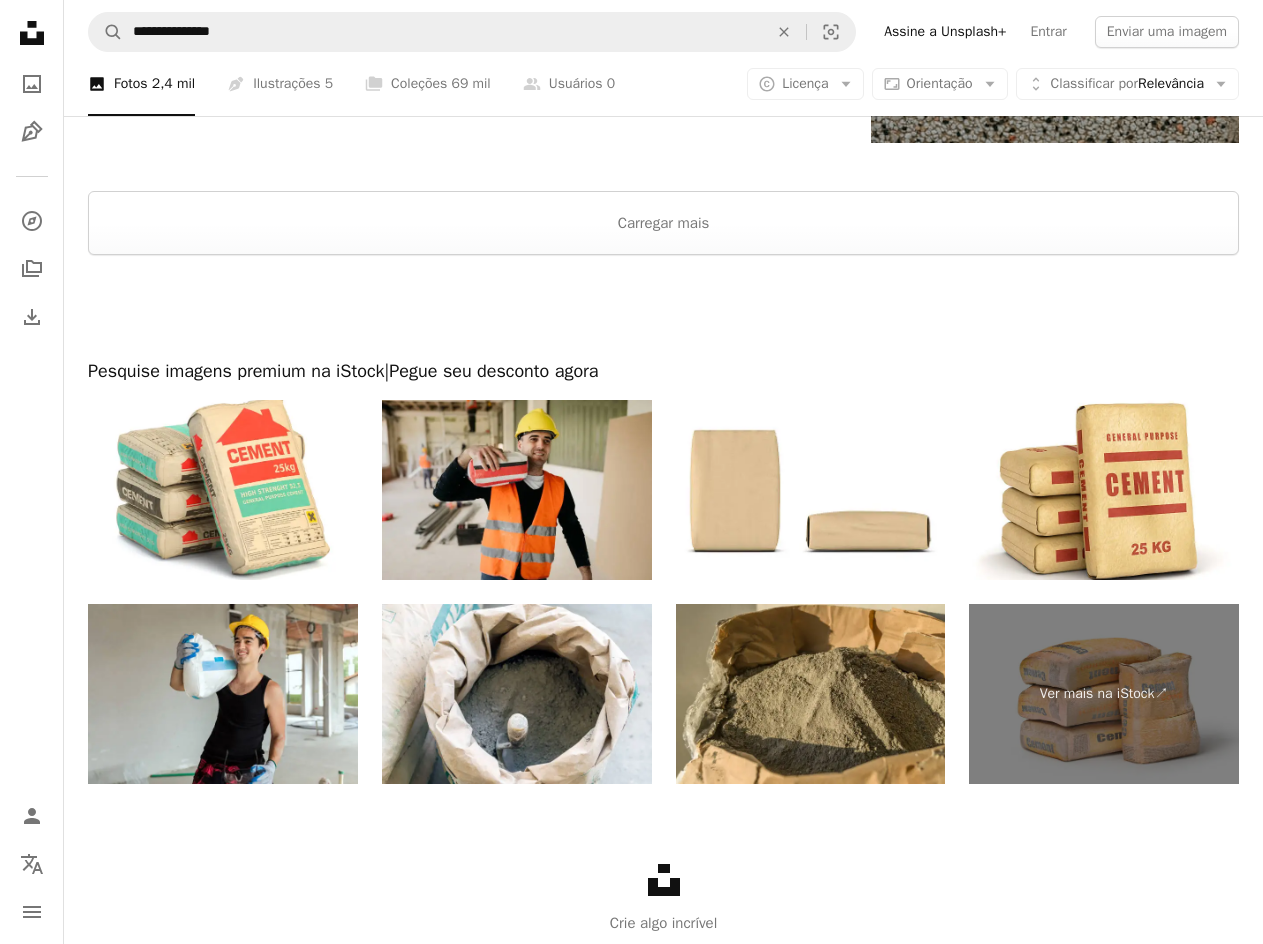 scroll, scrollTop: 3114, scrollLeft: 0, axis: vertical 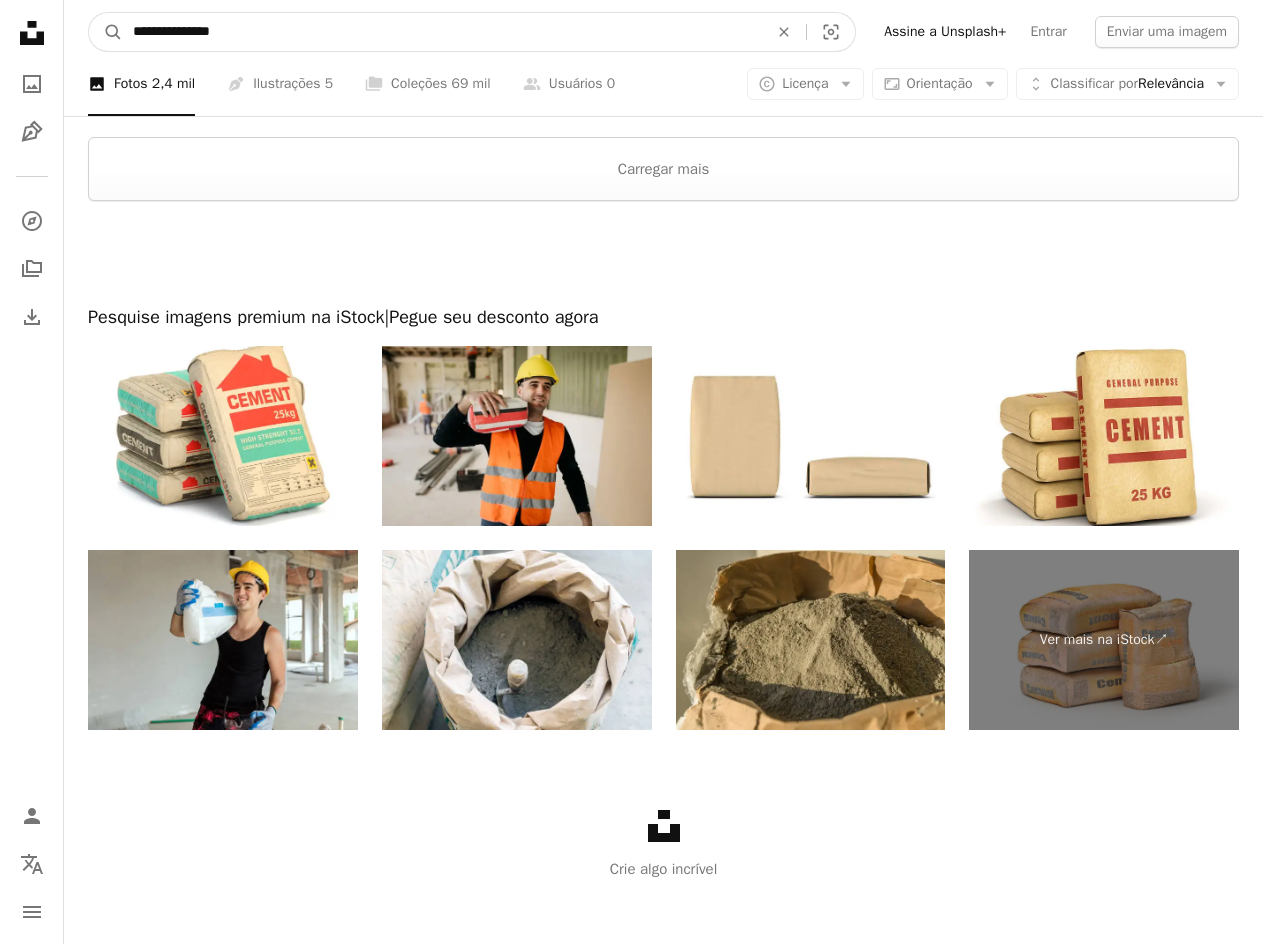 click on "**********" at bounding box center [442, 32] 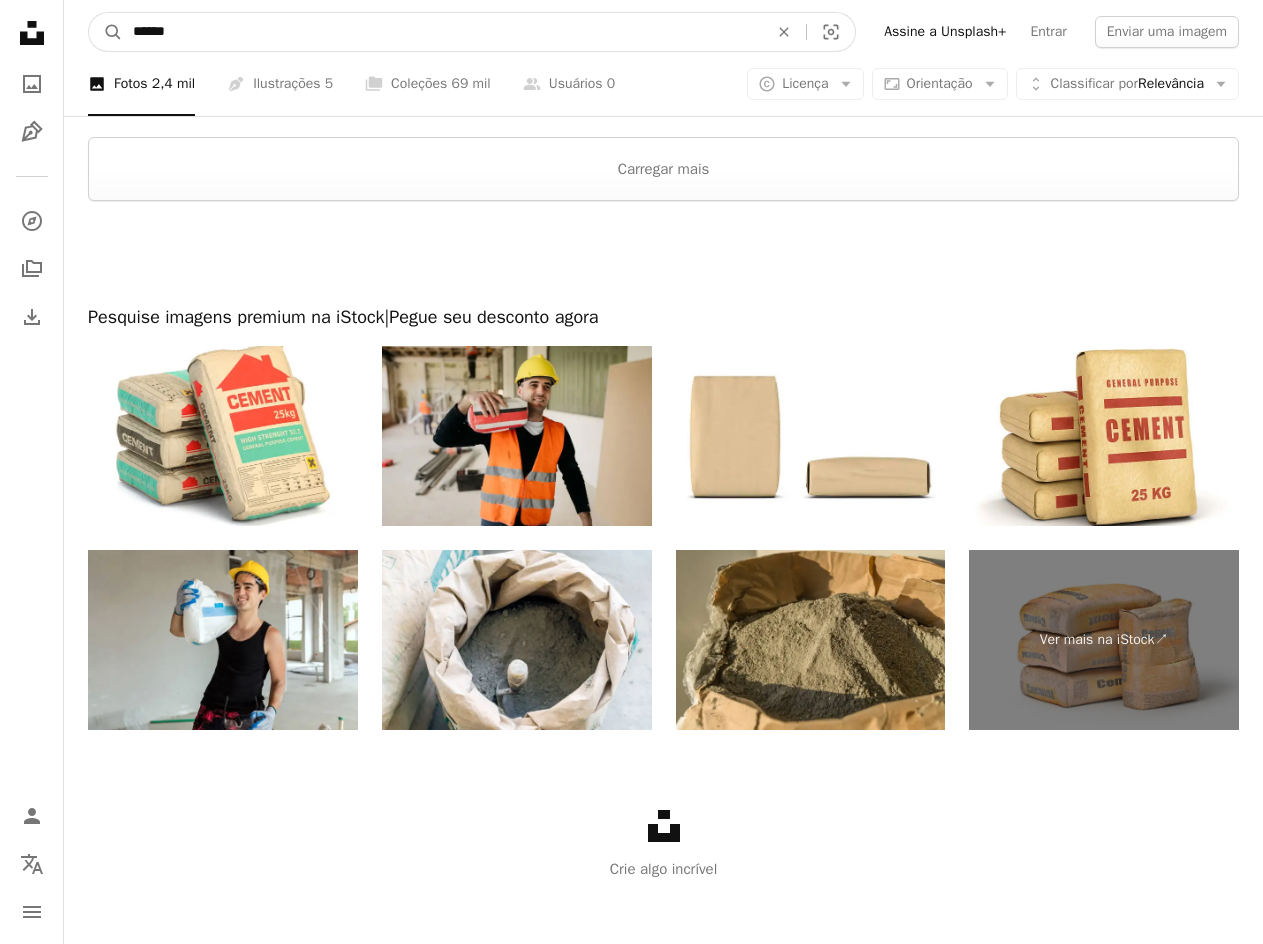 type on "******" 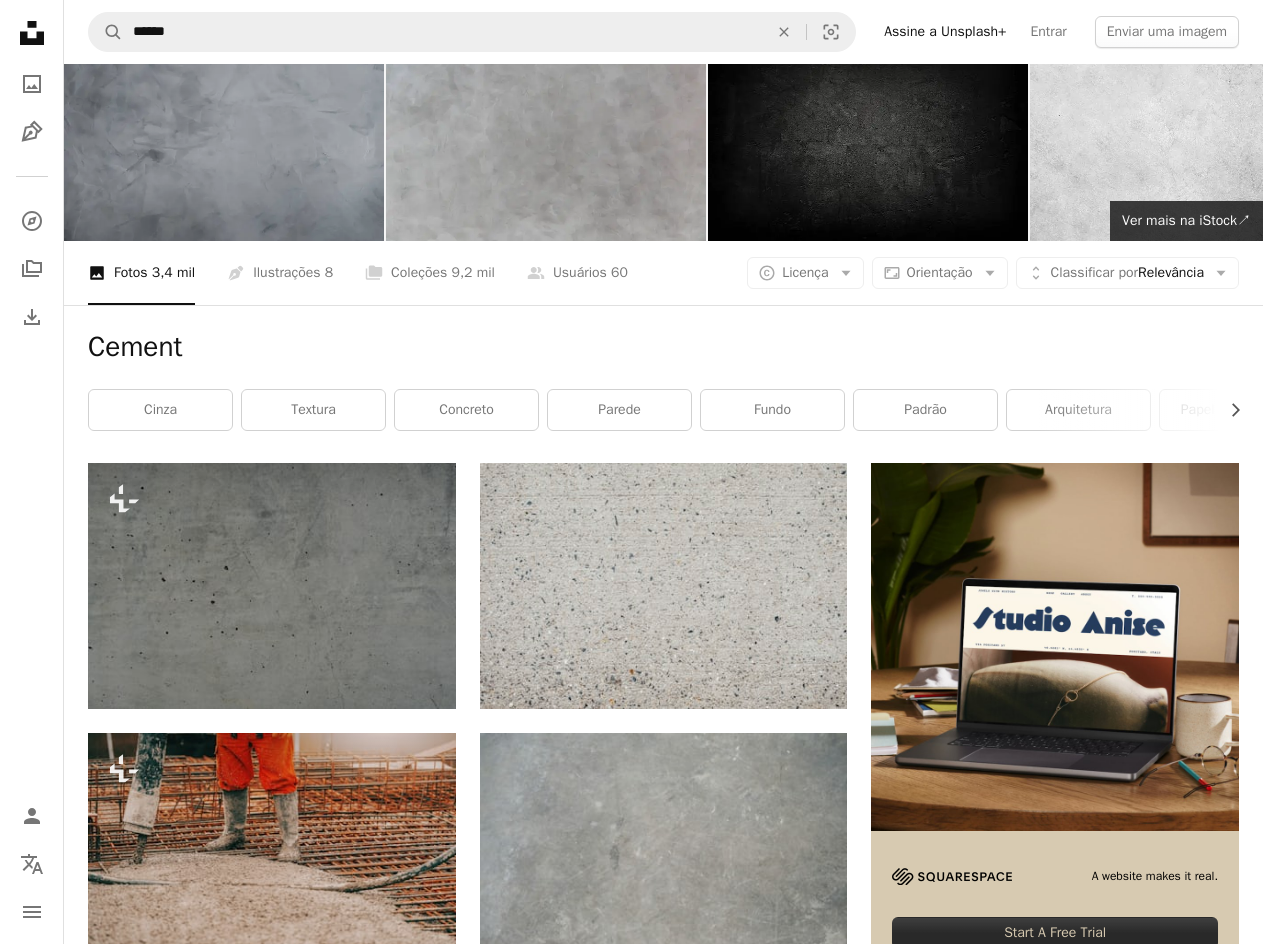 scroll, scrollTop: 0, scrollLeft: 0, axis: both 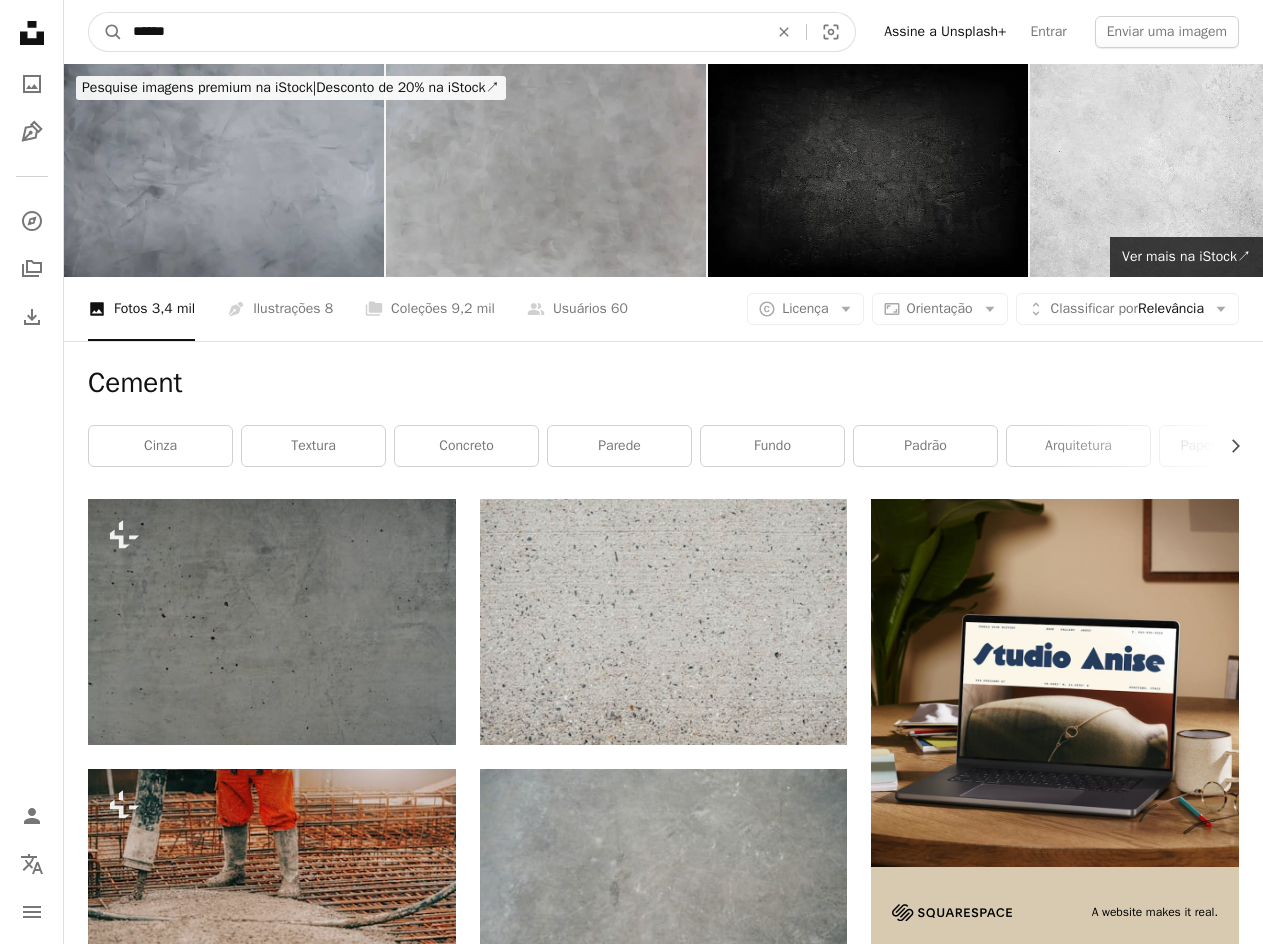 click on "******" at bounding box center (442, 32) 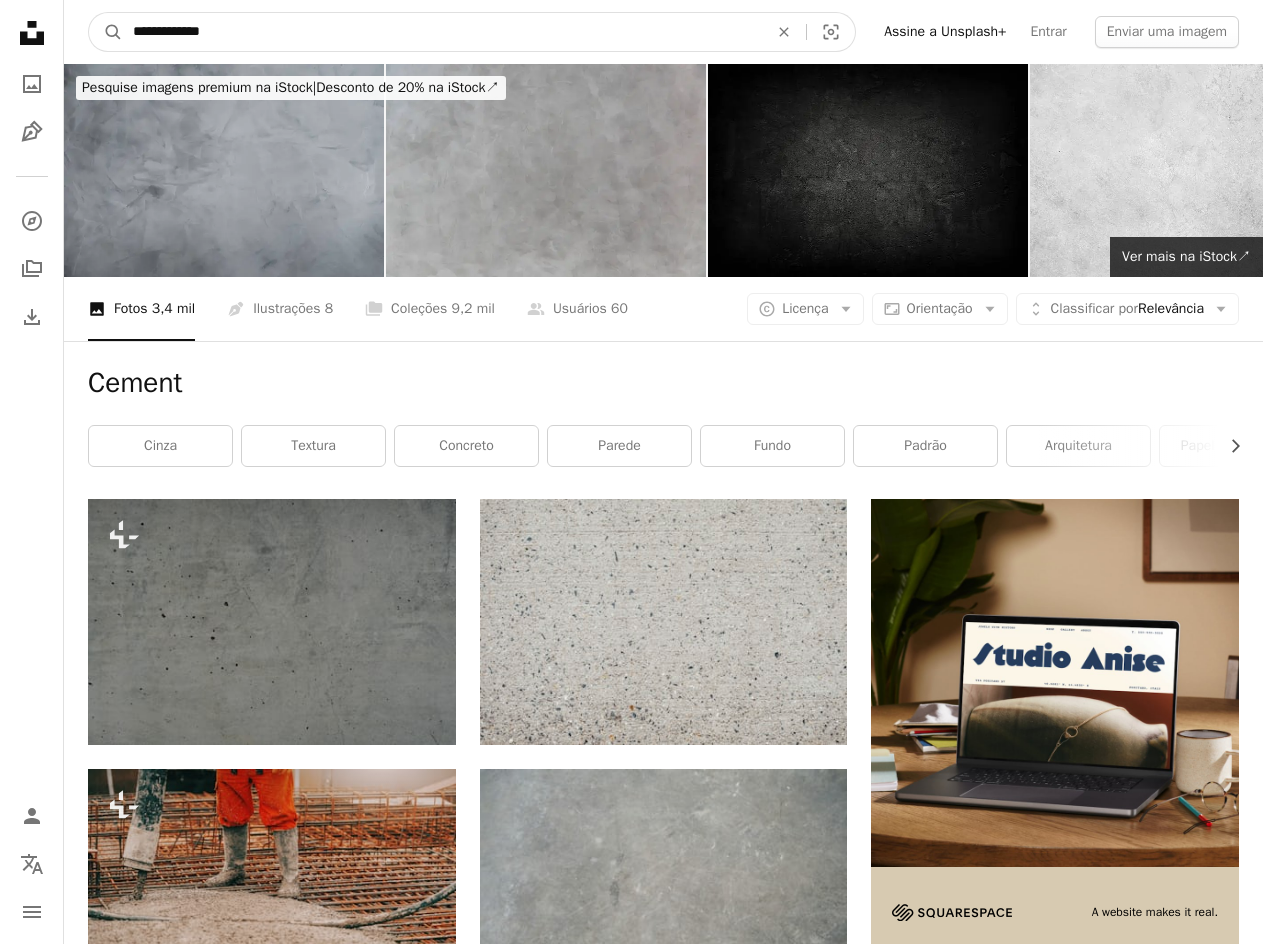 type on "**********" 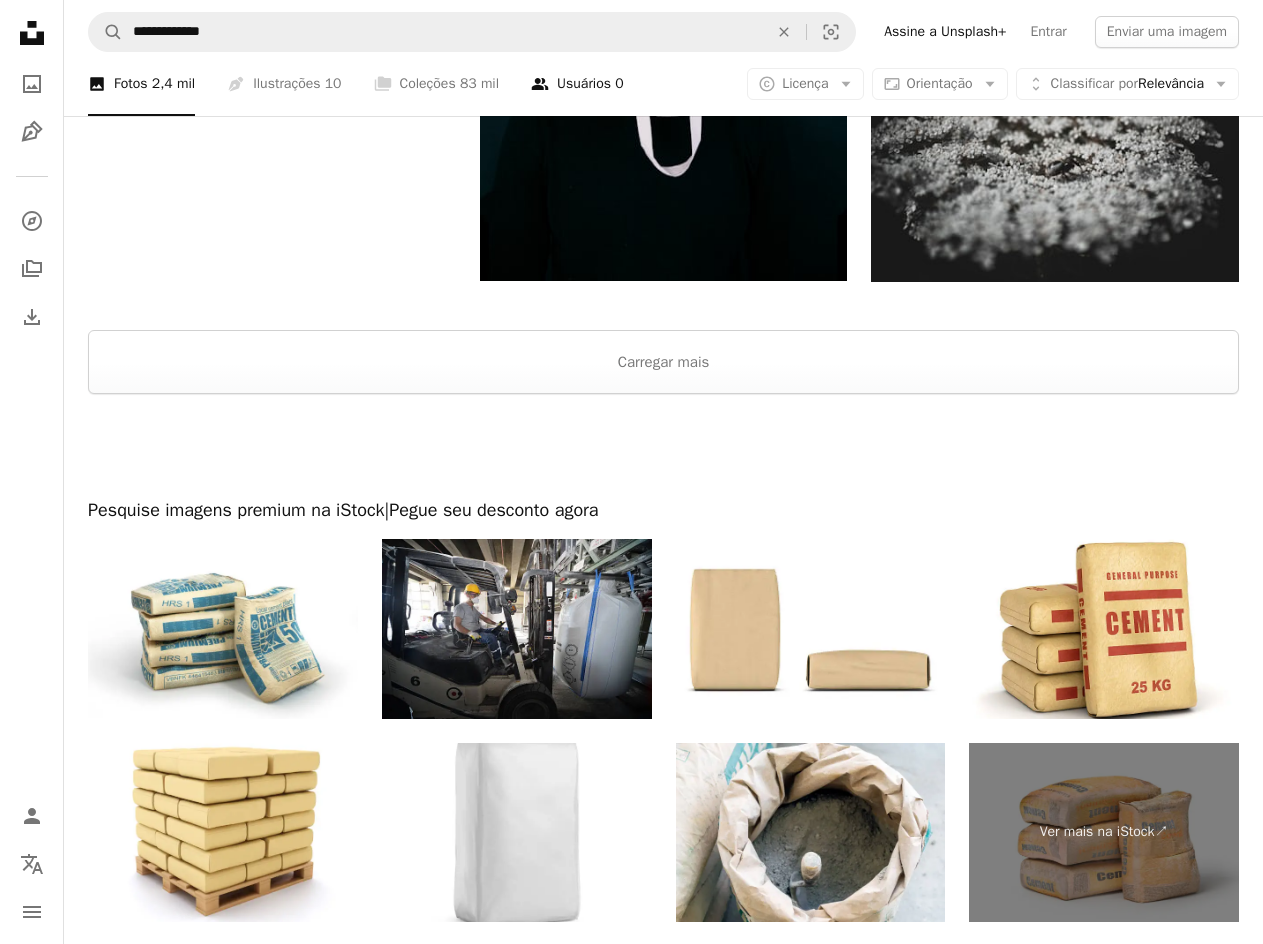 scroll, scrollTop: 3491, scrollLeft: 0, axis: vertical 